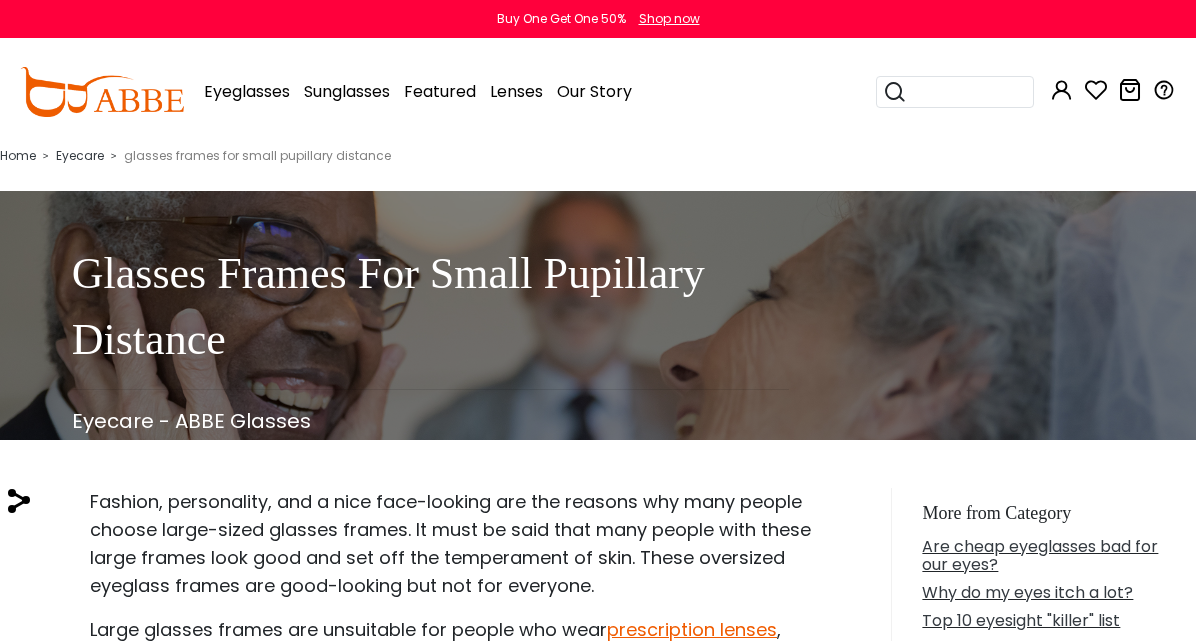 scroll, scrollTop: 0, scrollLeft: 0, axis: both 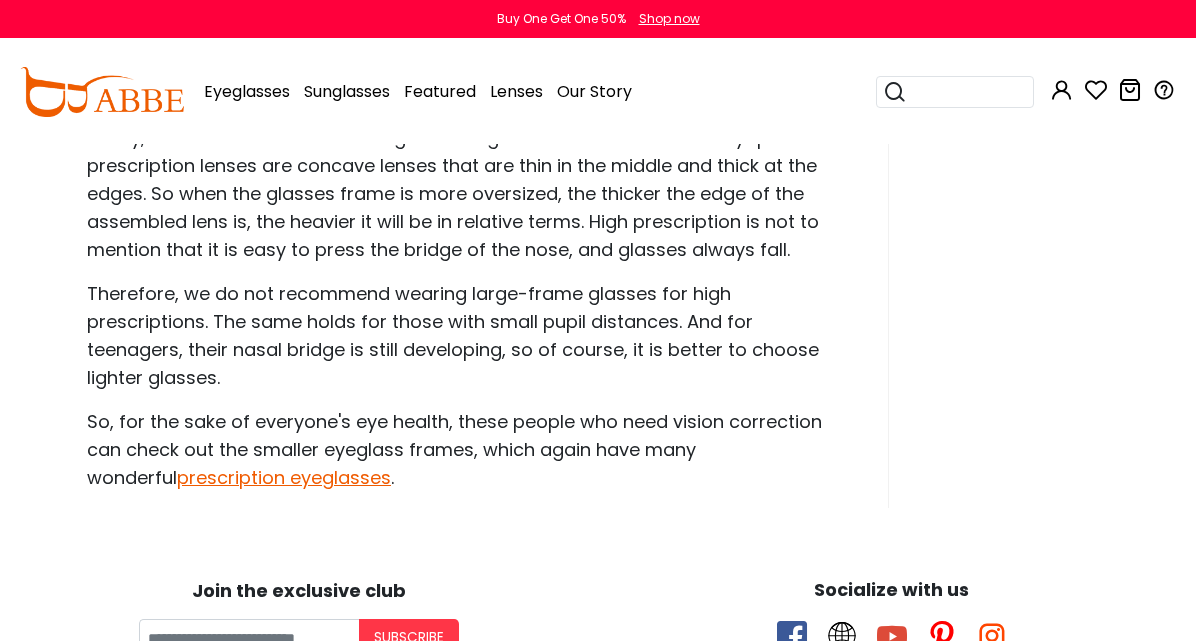 click on "So, for the sake of everyone's eye health, these people who need vision correction can check out the smaller eyeglass frames, which again have many wonderful  prescription eyeglasses ." at bounding box center (458, 450) 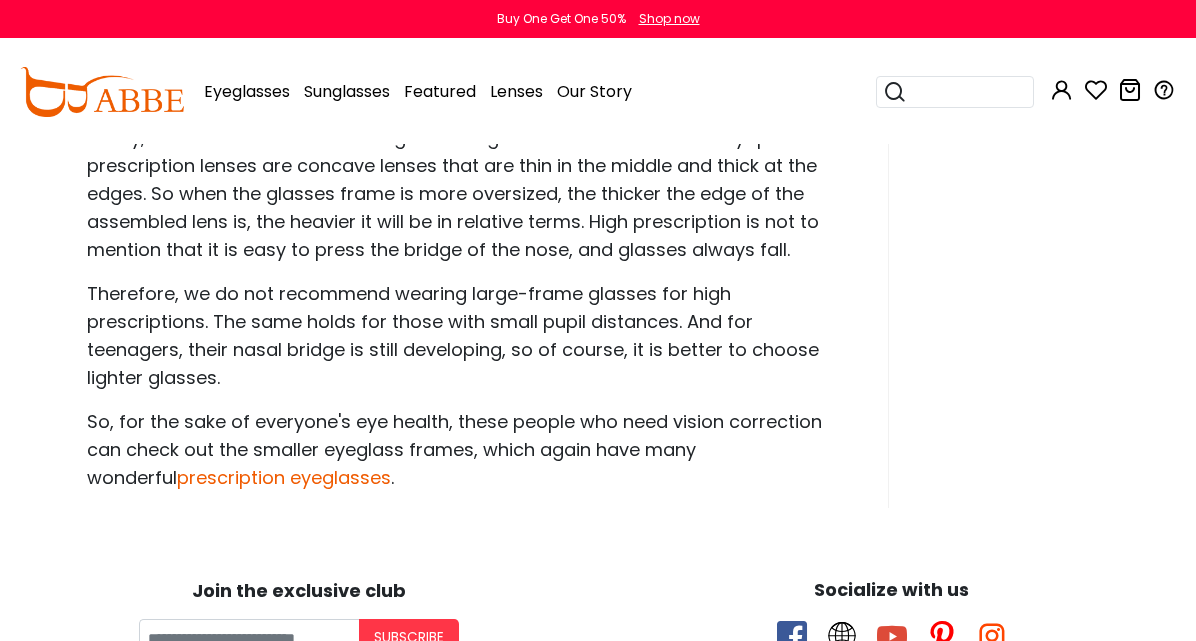 click on "prescription eyeglasses" at bounding box center (284, 477) 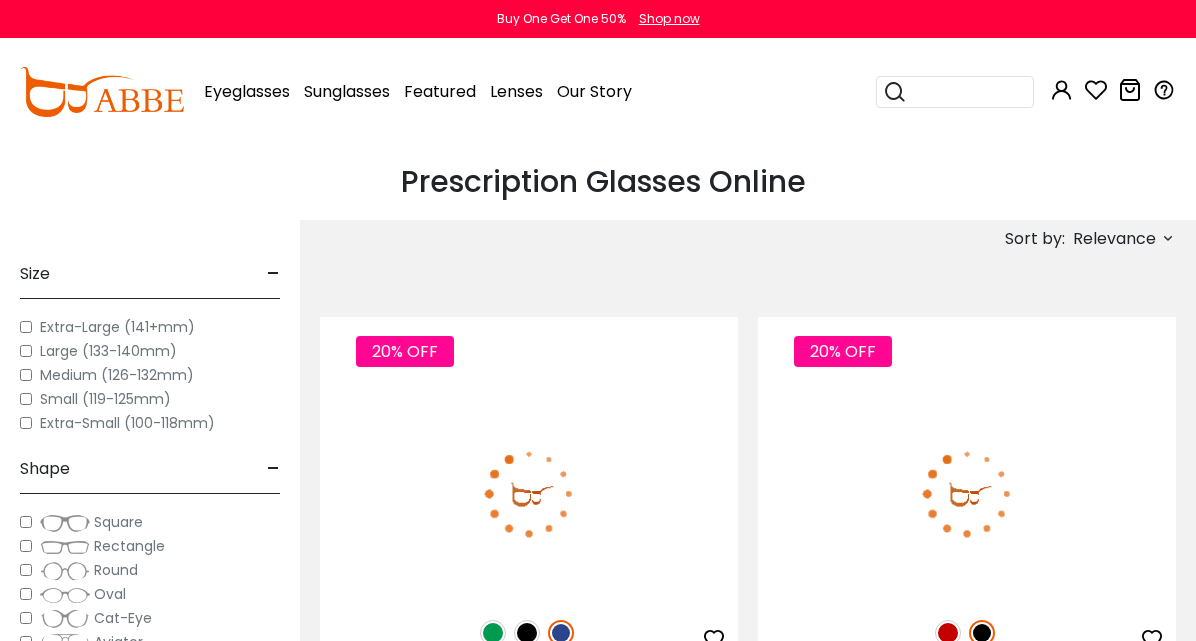 scroll, scrollTop: 0, scrollLeft: 0, axis: both 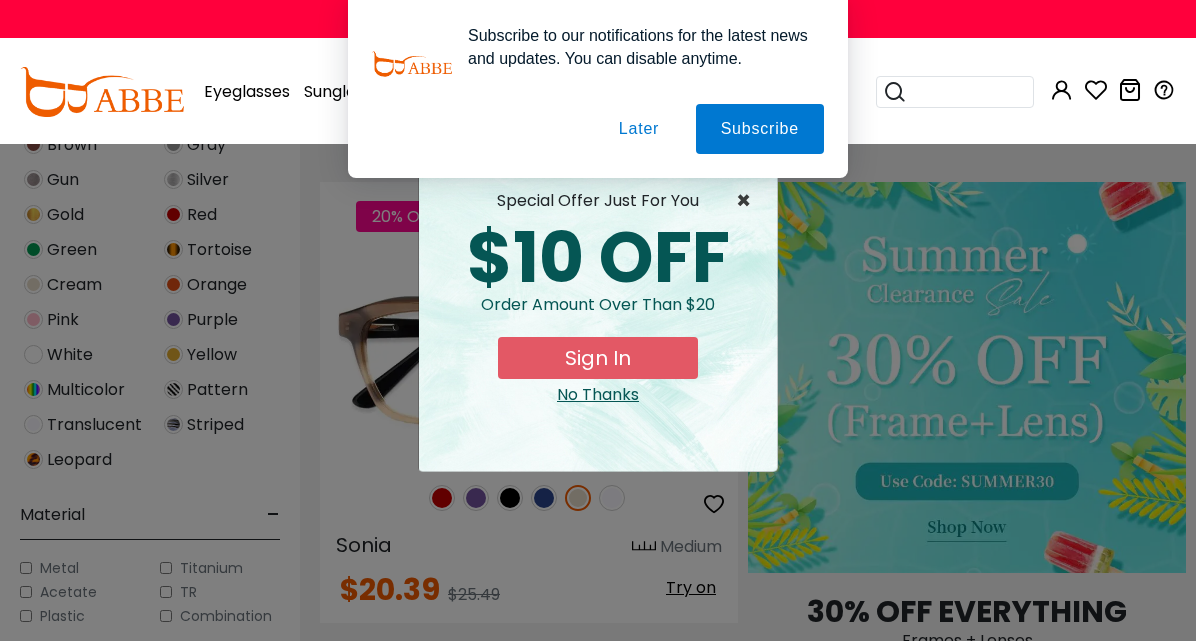 click on "×" at bounding box center (748, 201) 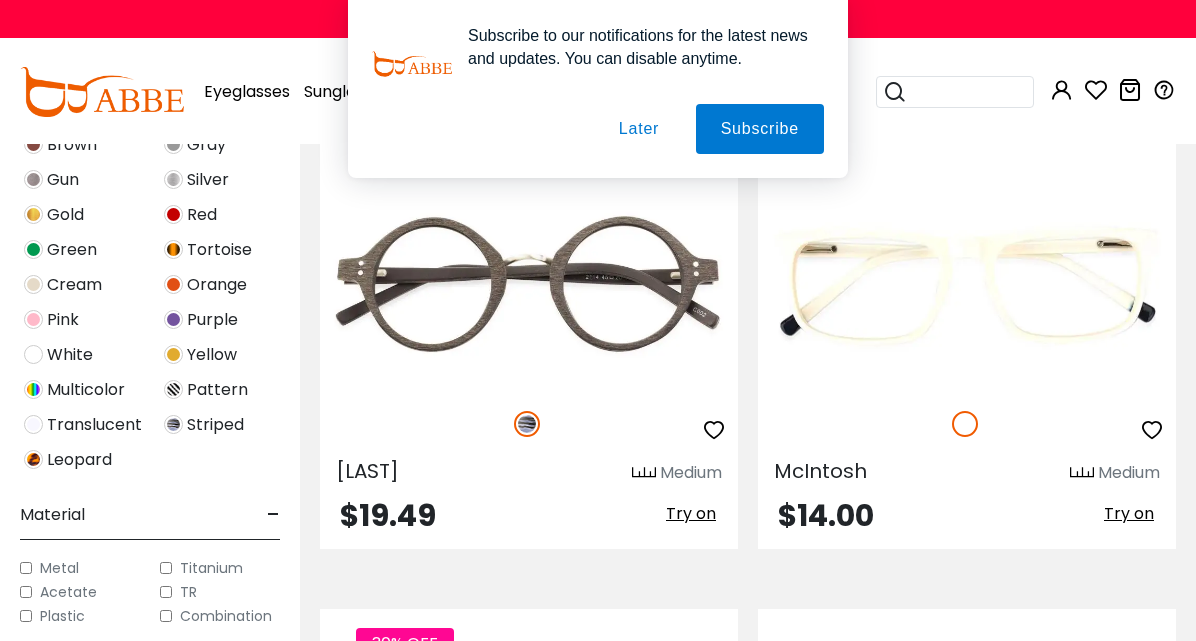 scroll, scrollTop: 3760, scrollLeft: 0, axis: vertical 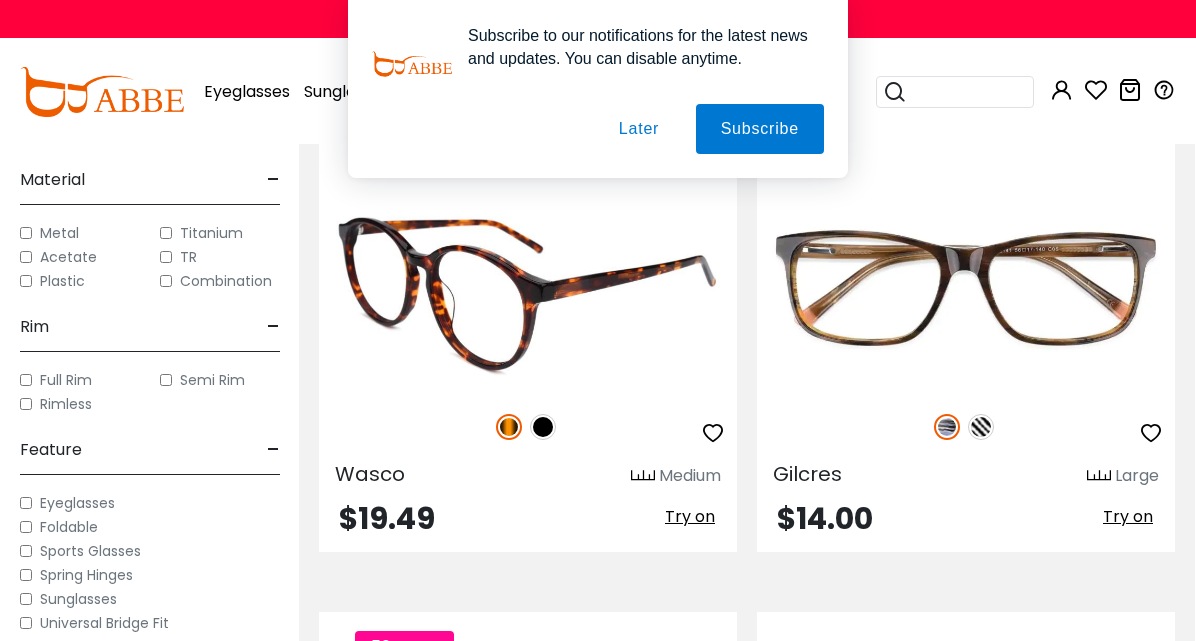 click on "Try on" at bounding box center (690, 516) 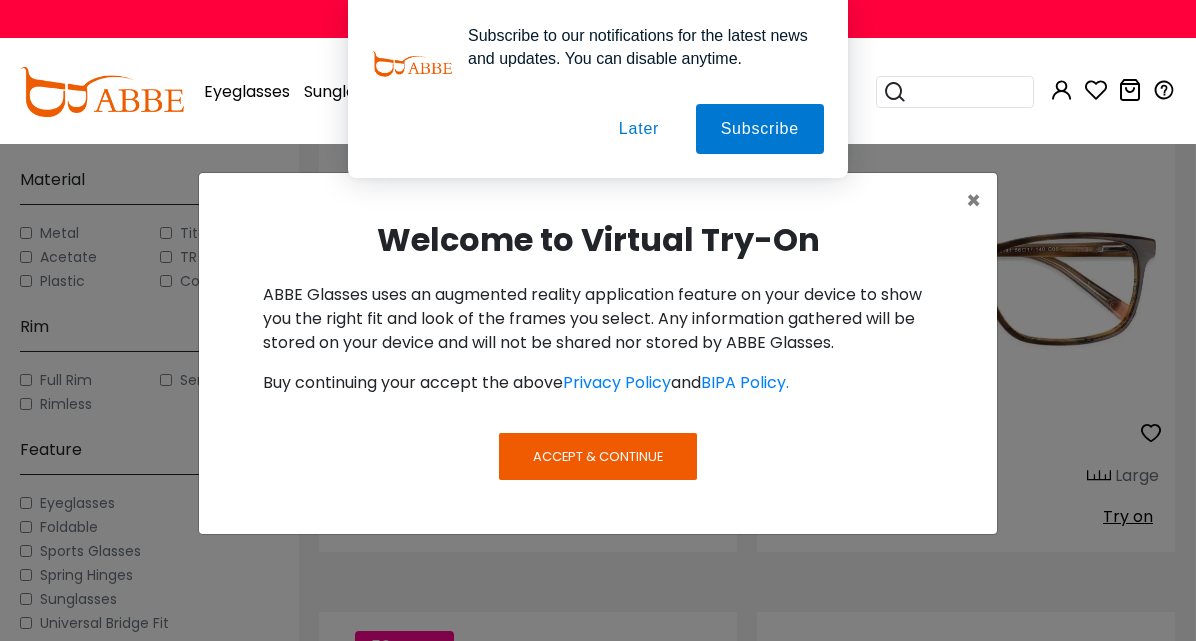 click on "Accept & Continue" at bounding box center [598, 456] 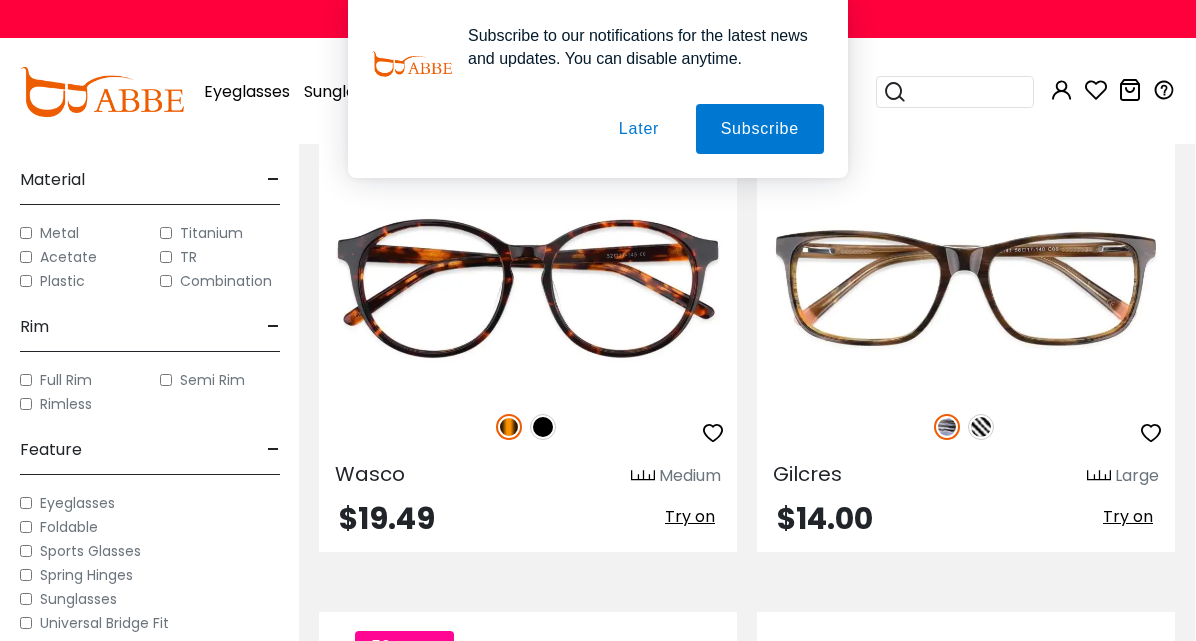 click on "Later" at bounding box center [0, 0] 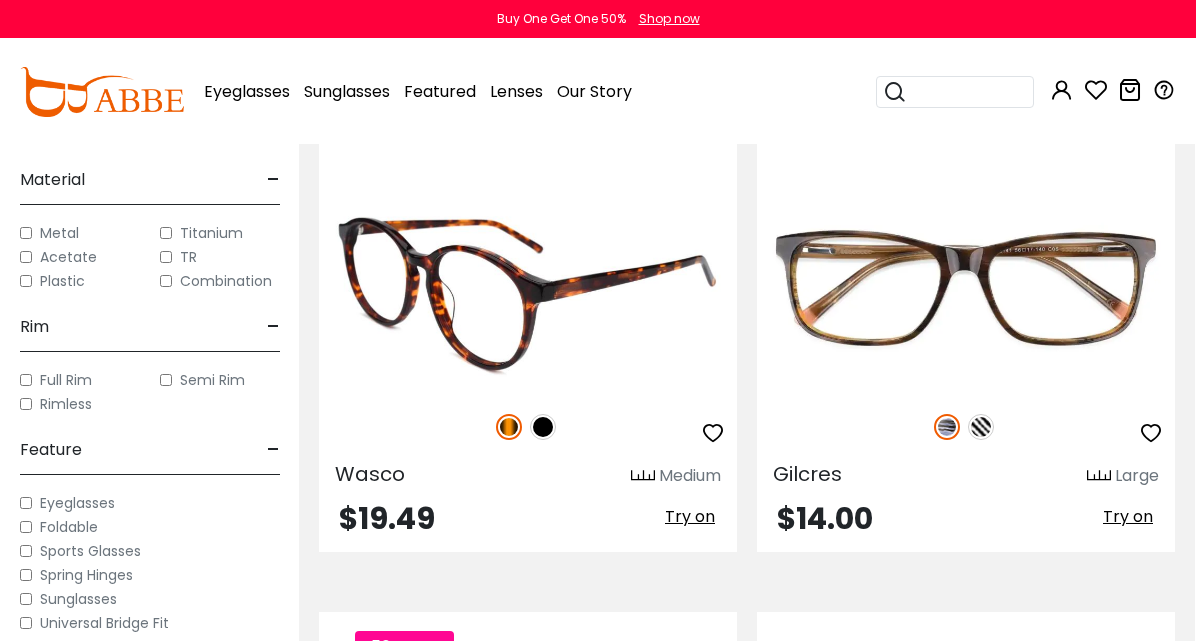 click on "Try on" at bounding box center (690, 516) 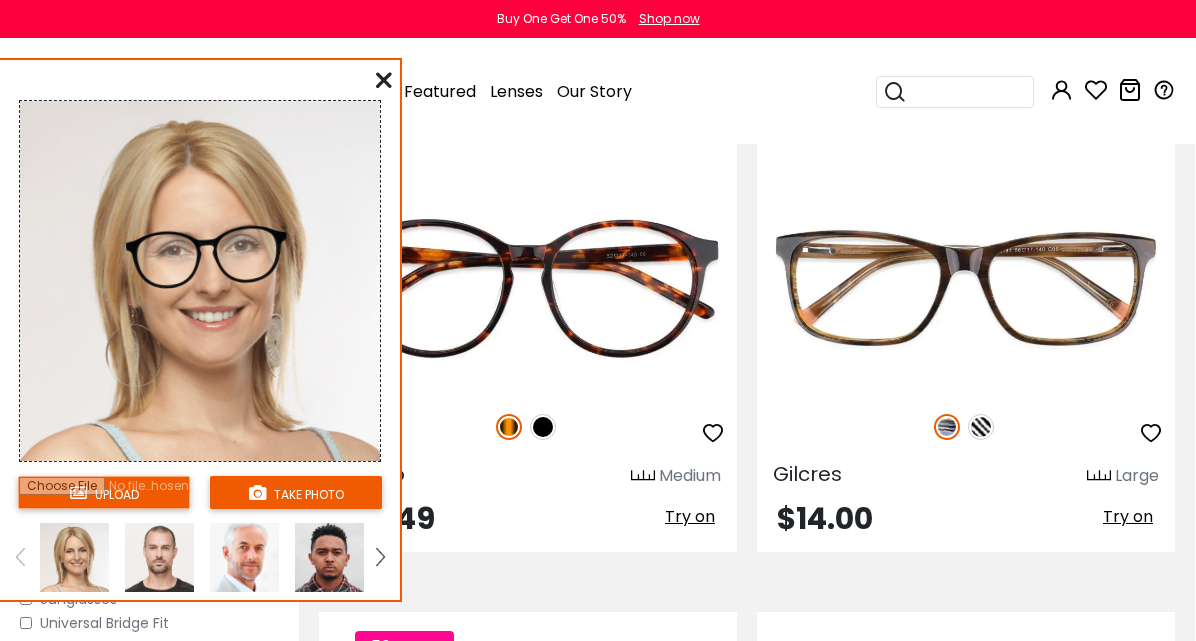 click at bounding box center (104, 492) 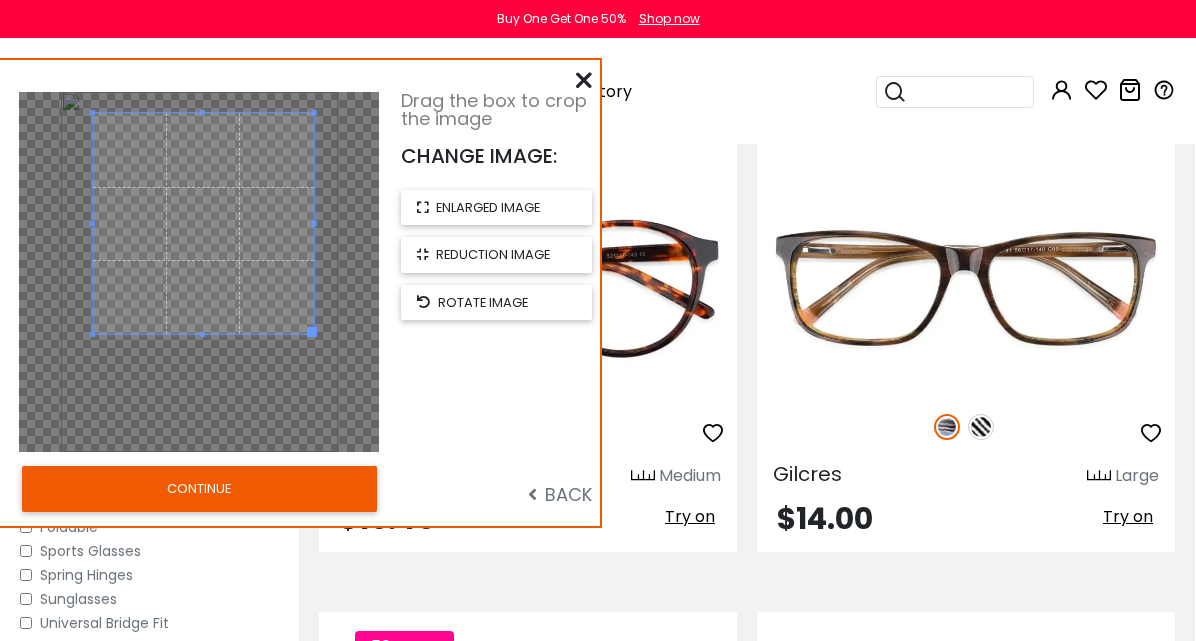 drag, startPoint x: 221, startPoint y: 245, endPoint x: 225, endPoint y: 197, distance: 48.166378 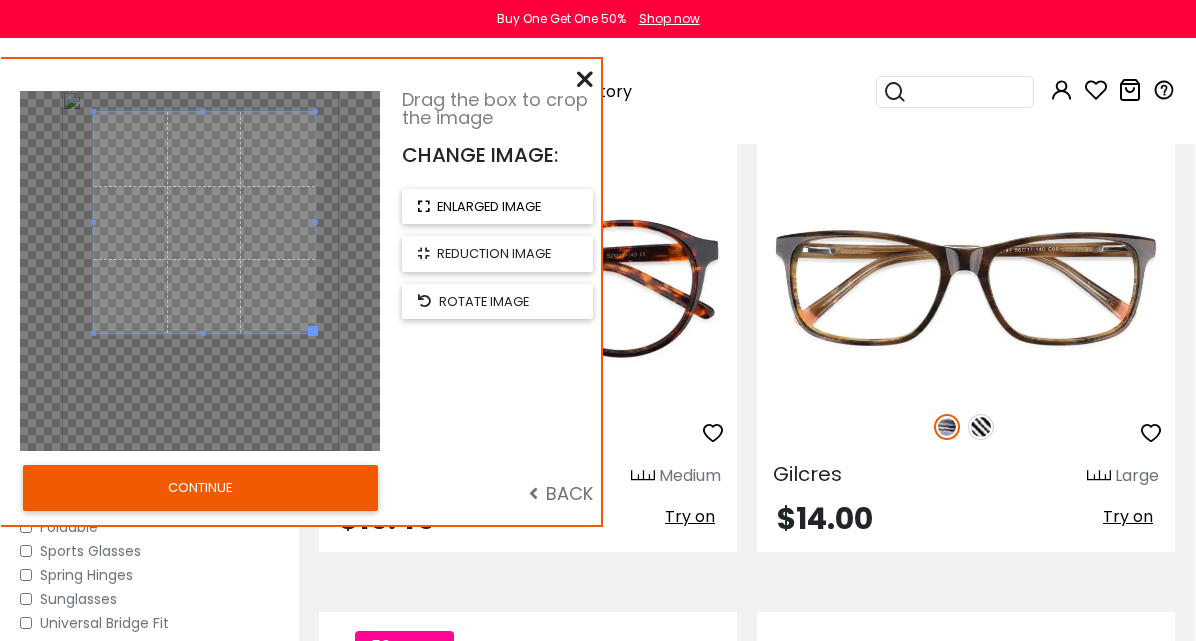click on "enlarged image" at bounding box center (489, 206) 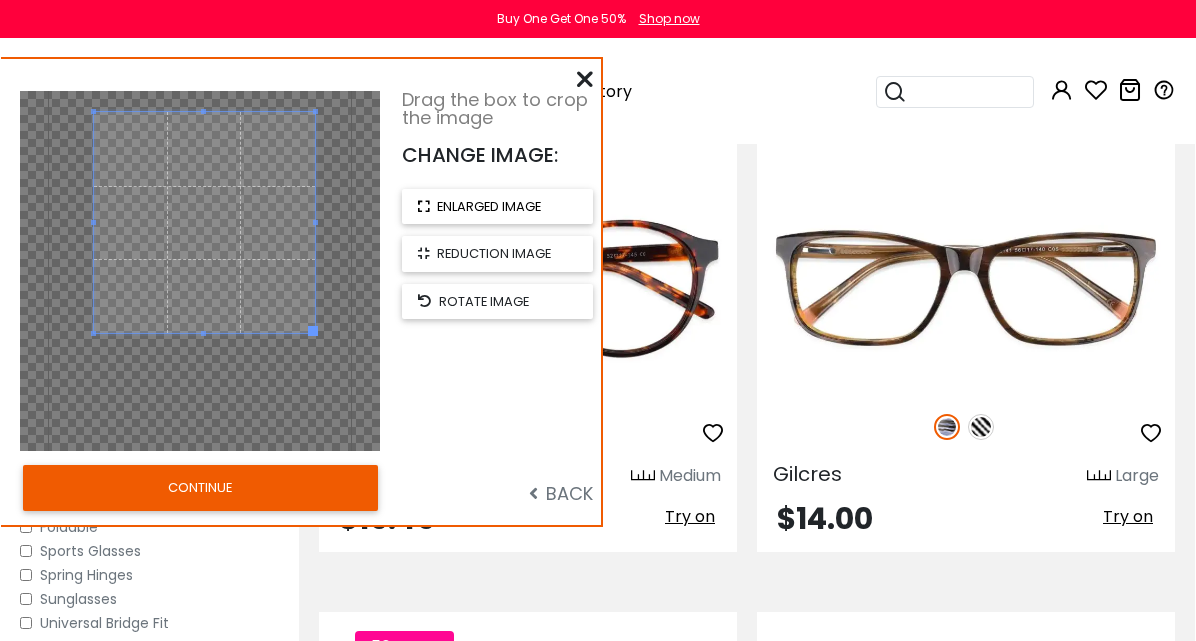 click on "enlarged image" at bounding box center (489, 206) 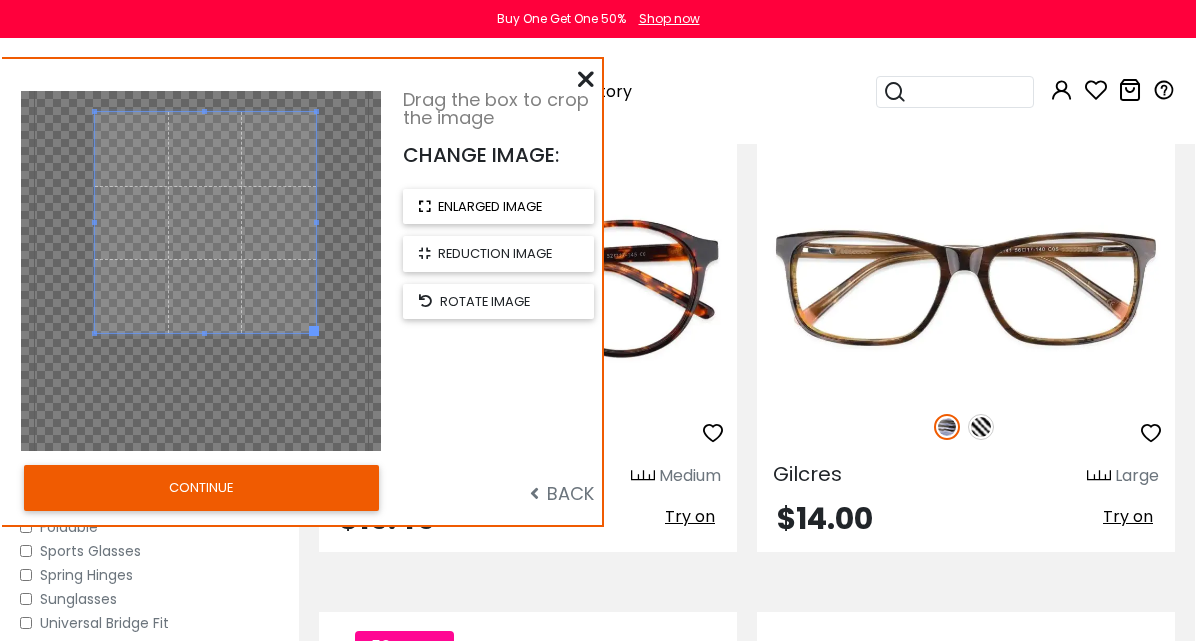 click on "enlarged image" at bounding box center [490, 206] 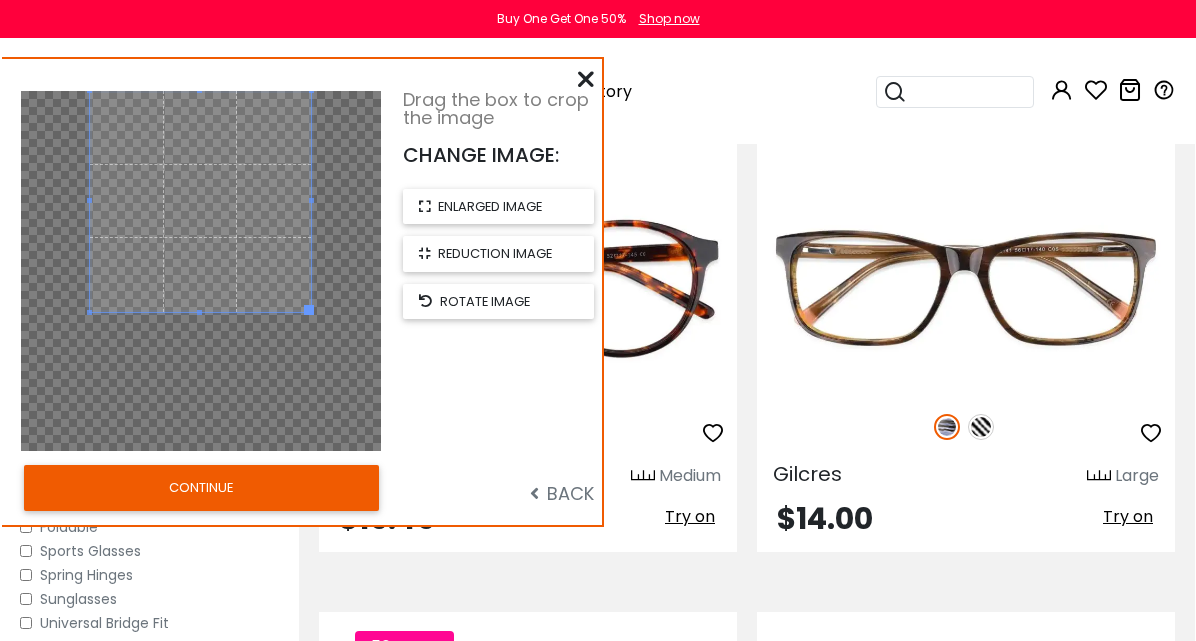 drag, startPoint x: 184, startPoint y: 184, endPoint x: 179, endPoint y: 148, distance: 36.345562 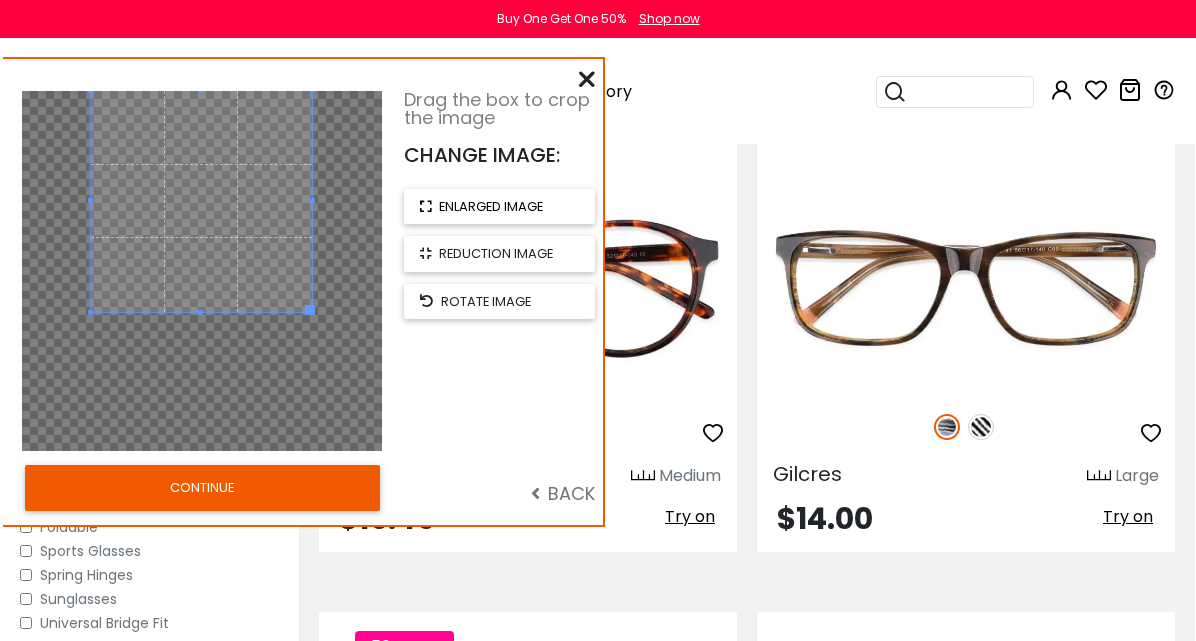 click on "enlarged image" at bounding box center [491, 206] 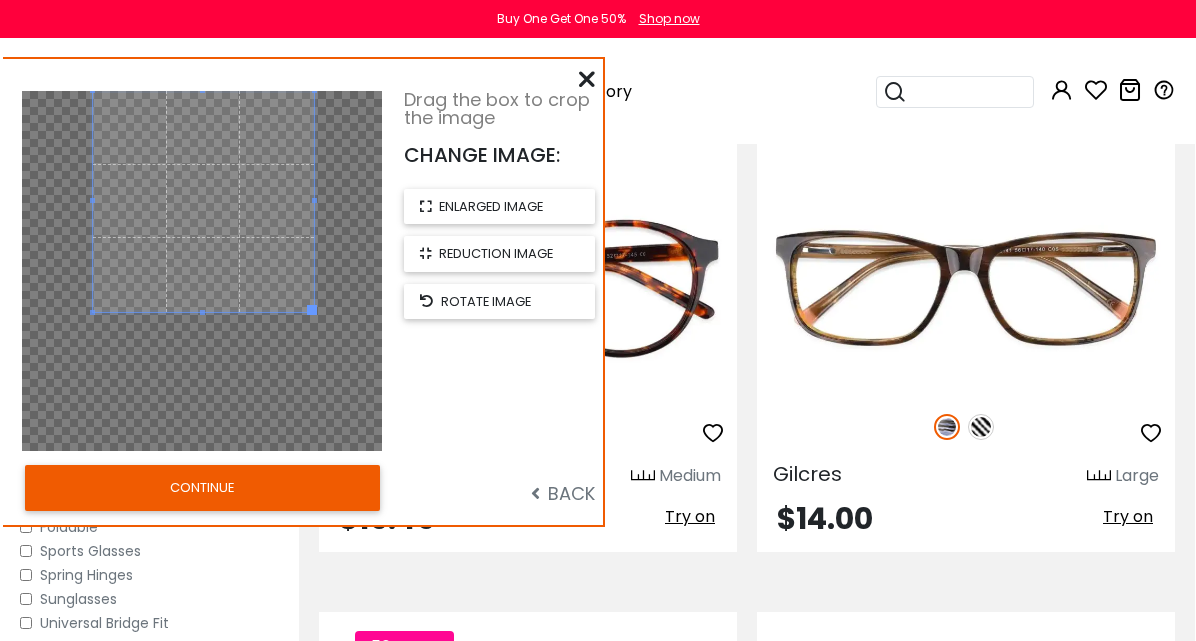 drag, startPoint x: 249, startPoint y: 194, endPoint x: 252, endPoint y: 159, distance: 35.128338 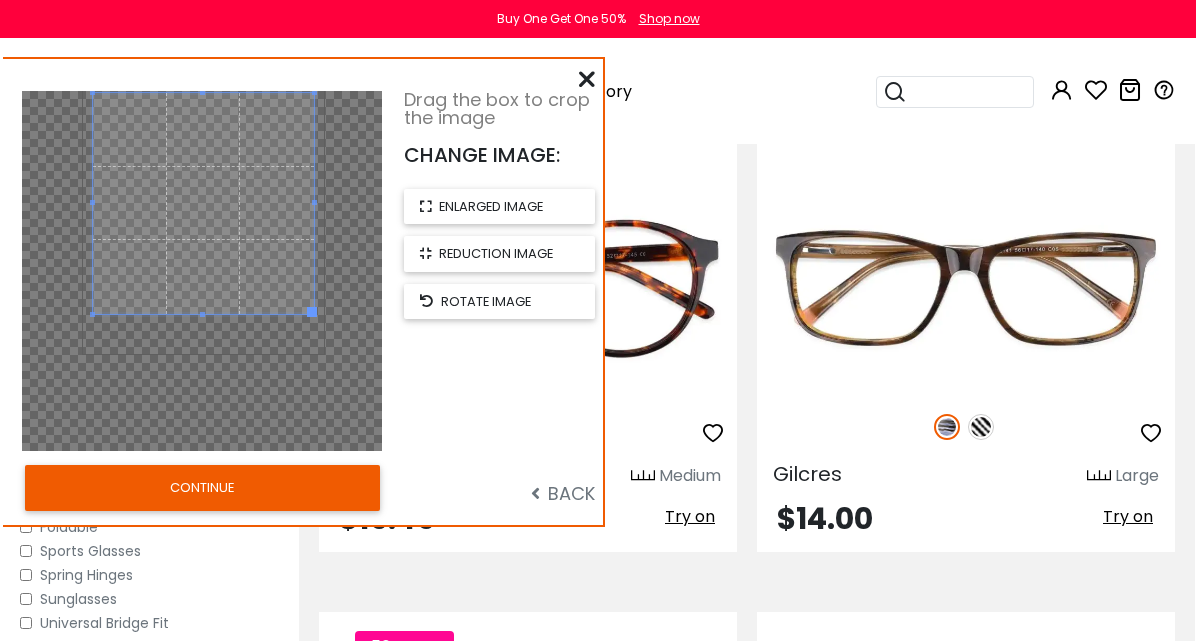 click at bounding box center (203, 203) 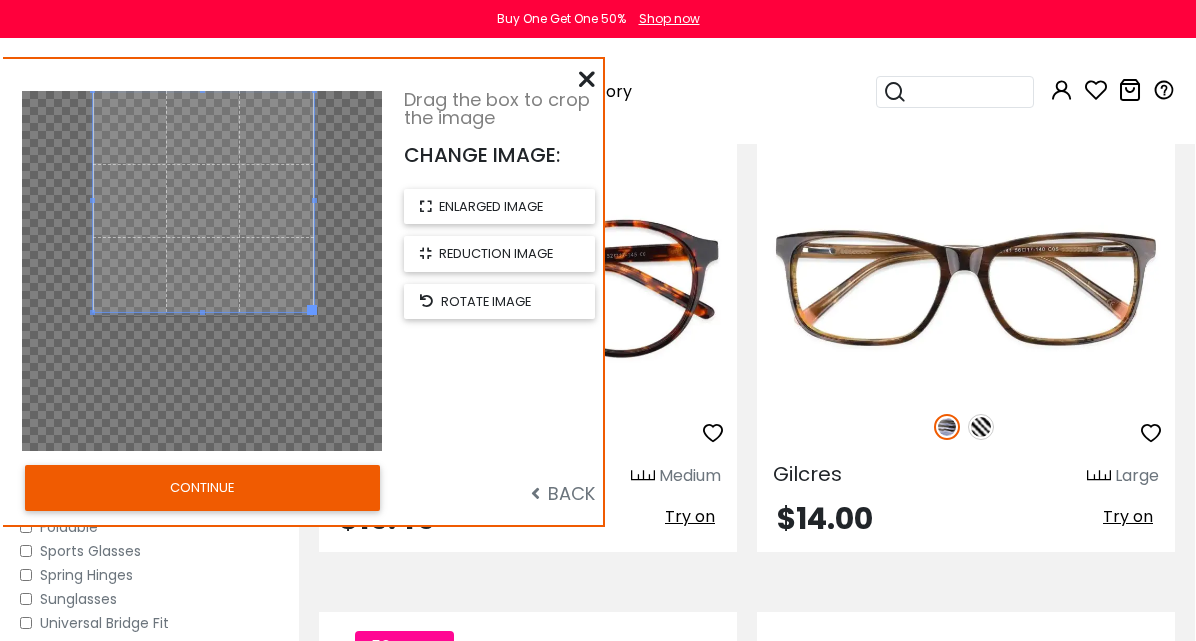 drag, startPoint x: 250, startPoint y: 142, endPoint x: 257, endPoint y: 97, distance: 45.54119 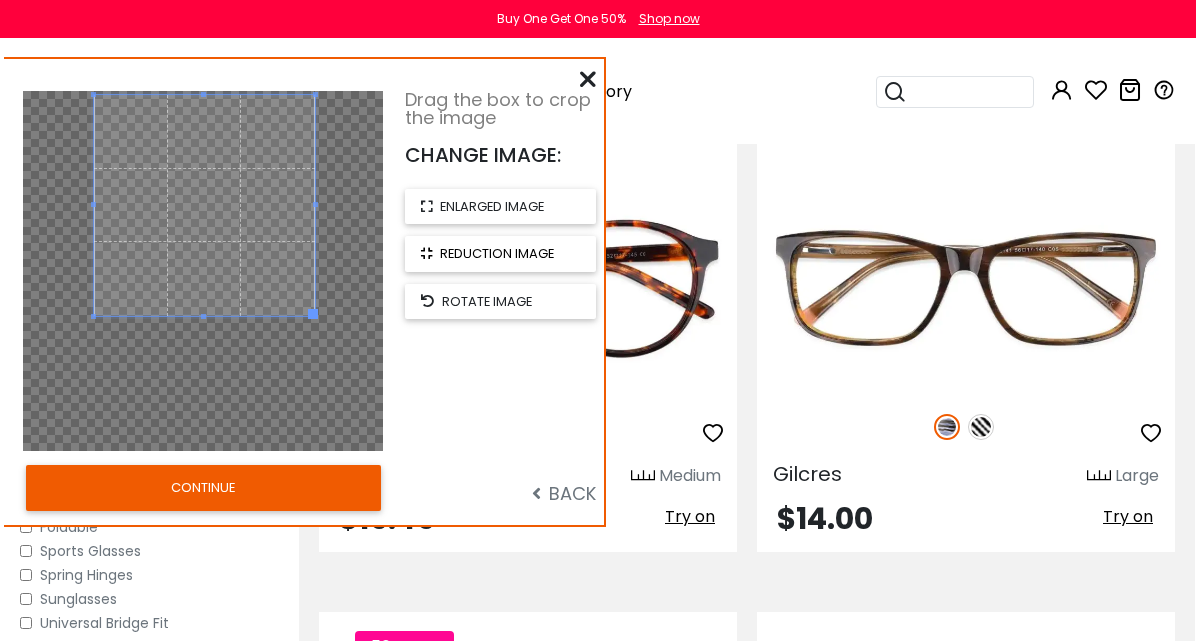click on "reduction image" at bounding box center [497, 253] 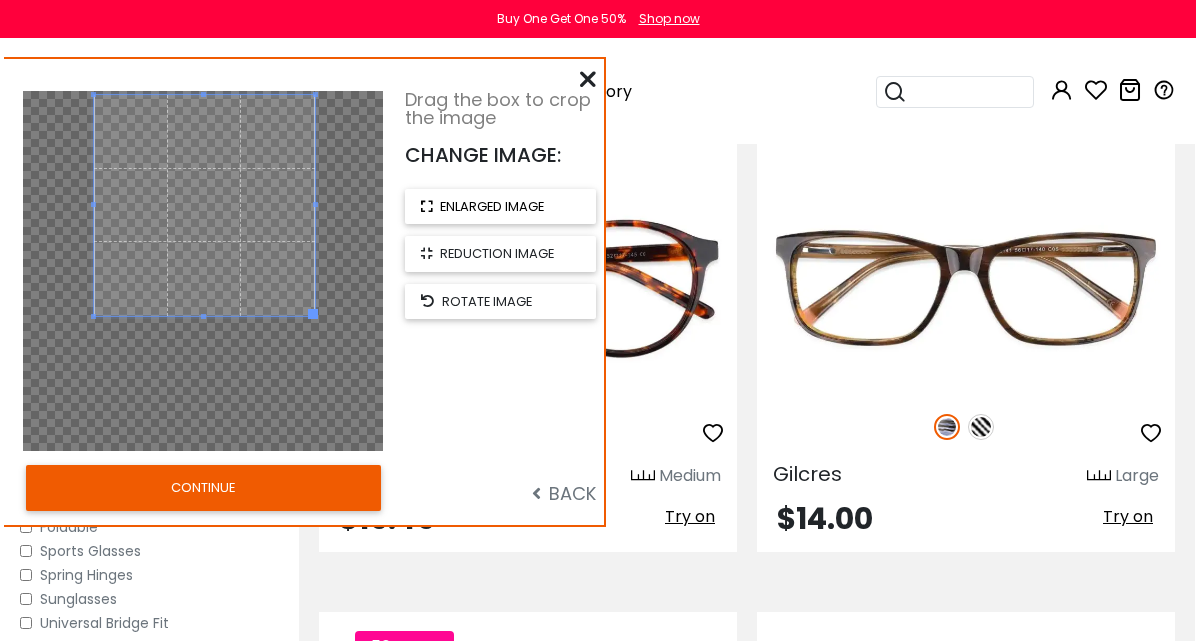 click on "enlarged image" at bounding box center [500, 206] 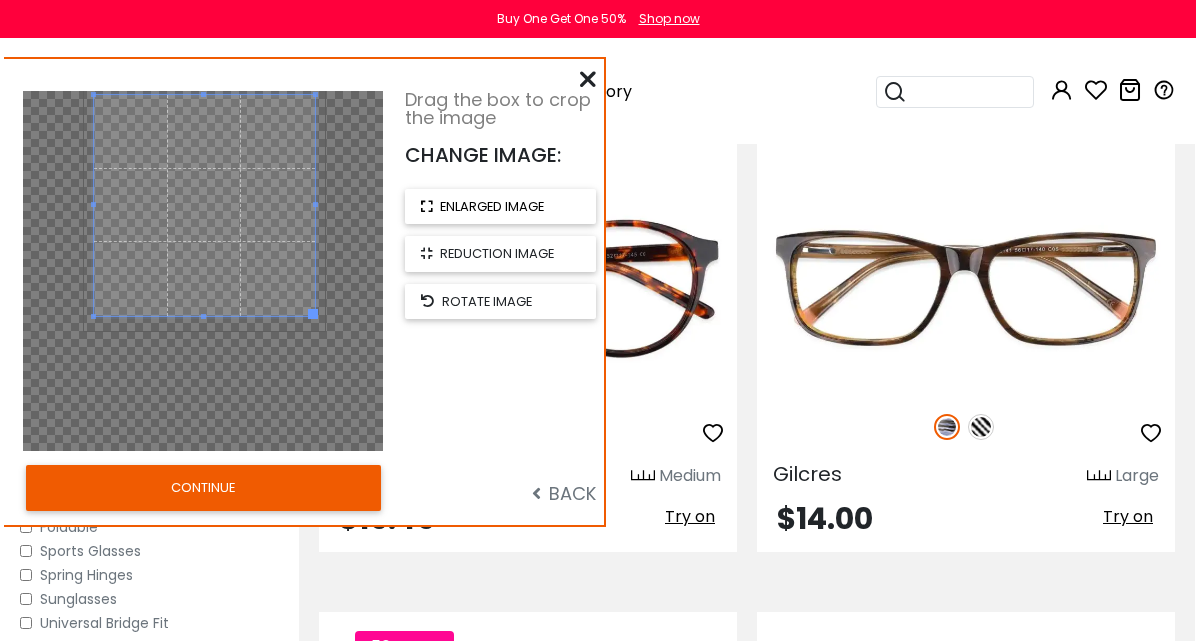 click on "enlarged image" at bounding box center [492, 206] 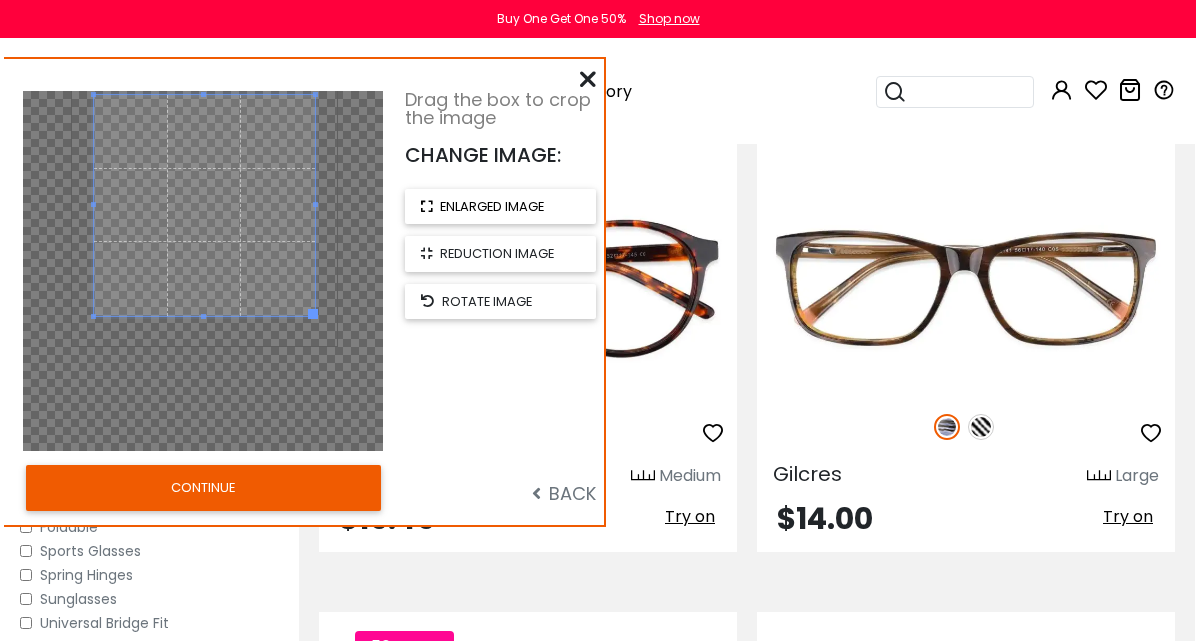 click on "enlarged image" at bounding box center (492, 206) 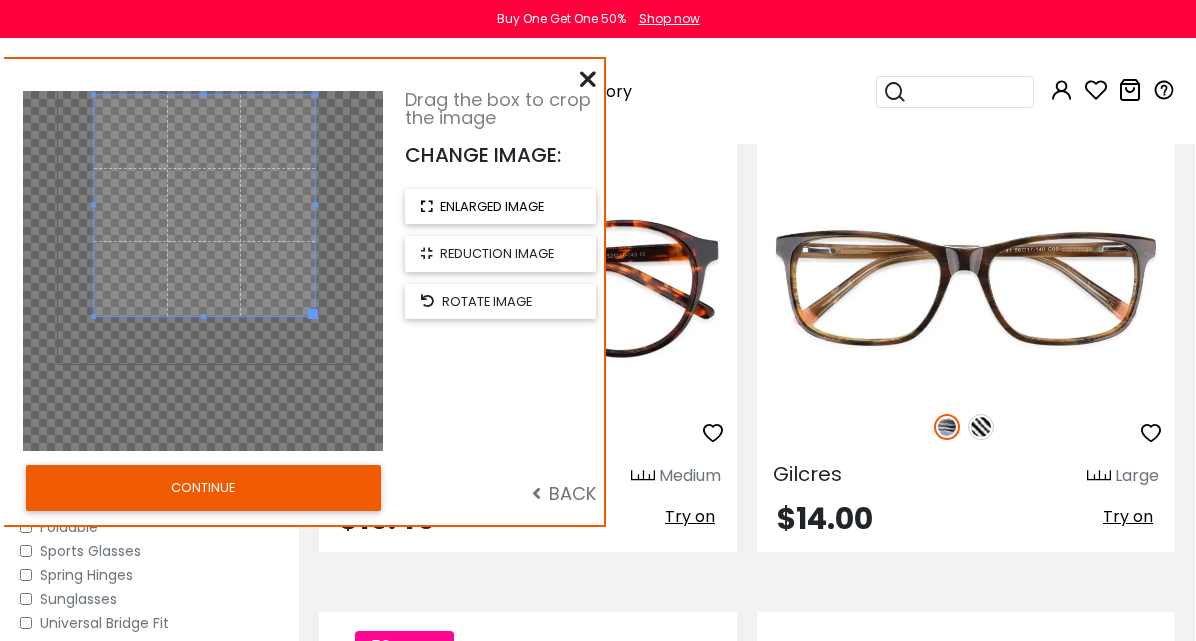 click on "enlarged image" at bounding box center (492, 206) 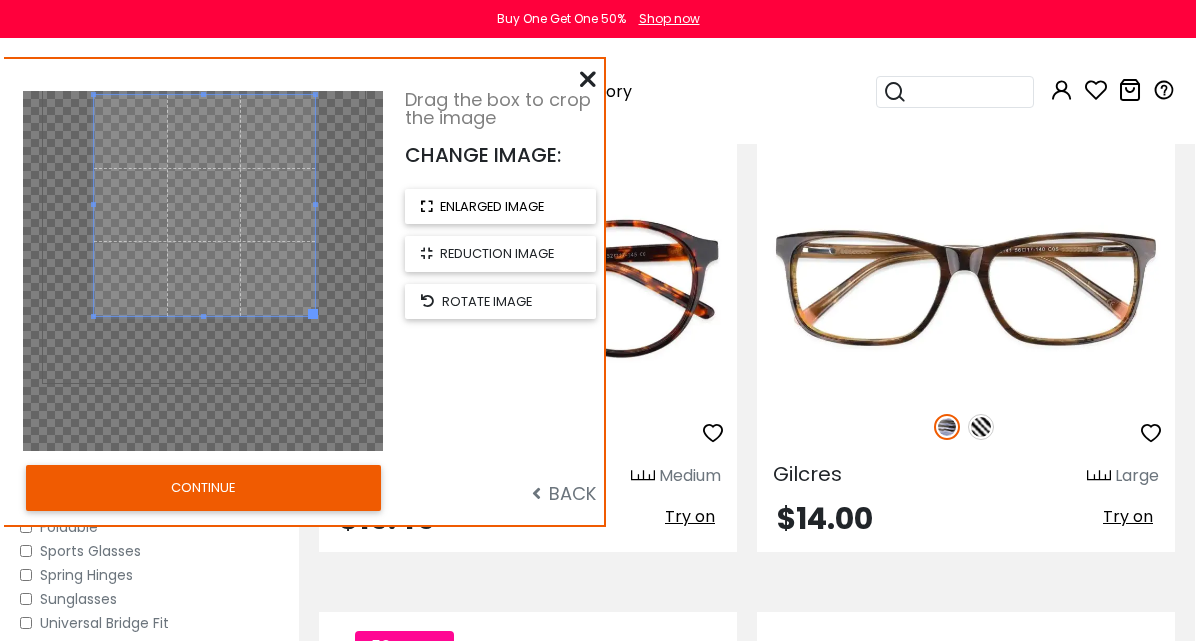 click on "enlarged image" at bounding box center [492, 206] 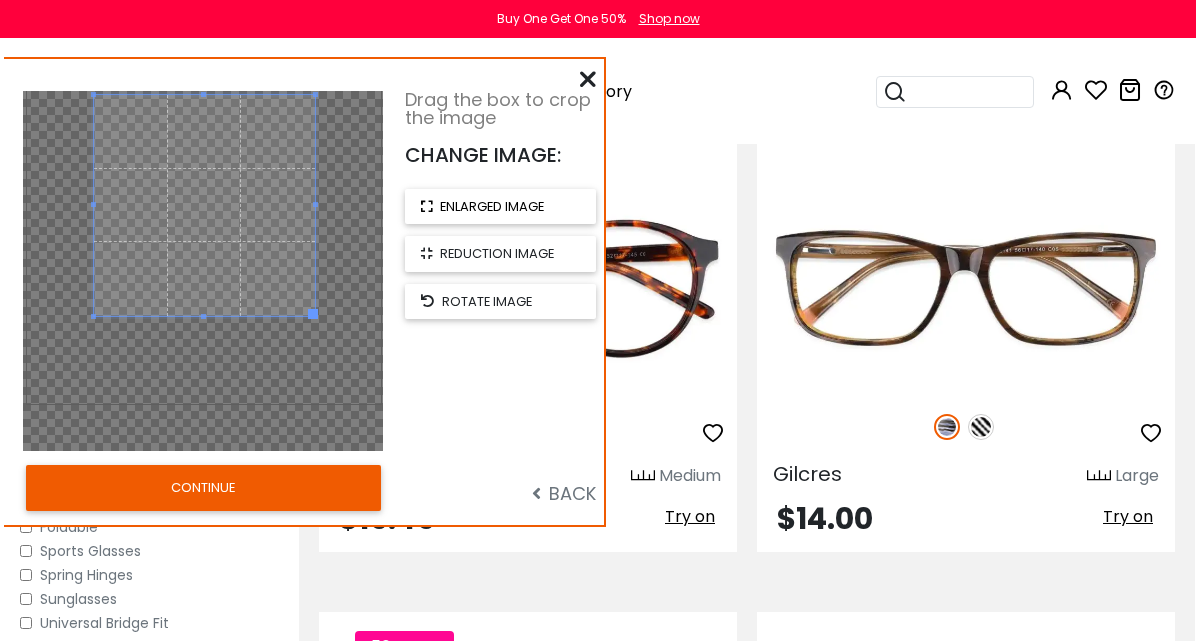 click on "enlarged image" at bounding box center (492, 206) 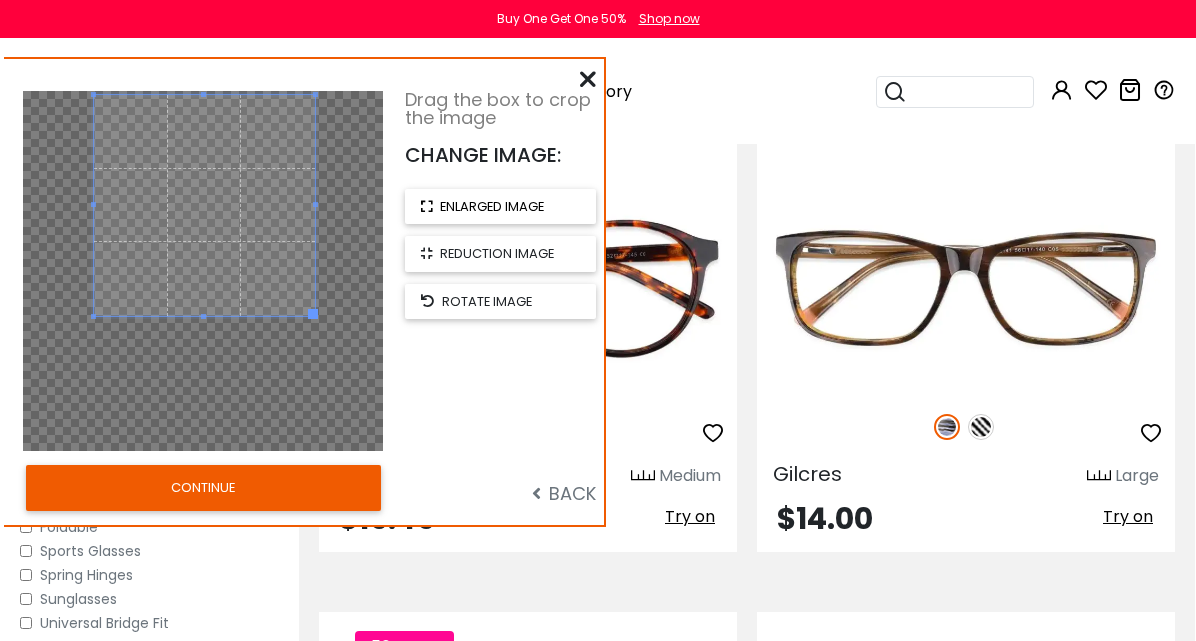 click on "enlarged image" at bounding box center (492, 206) 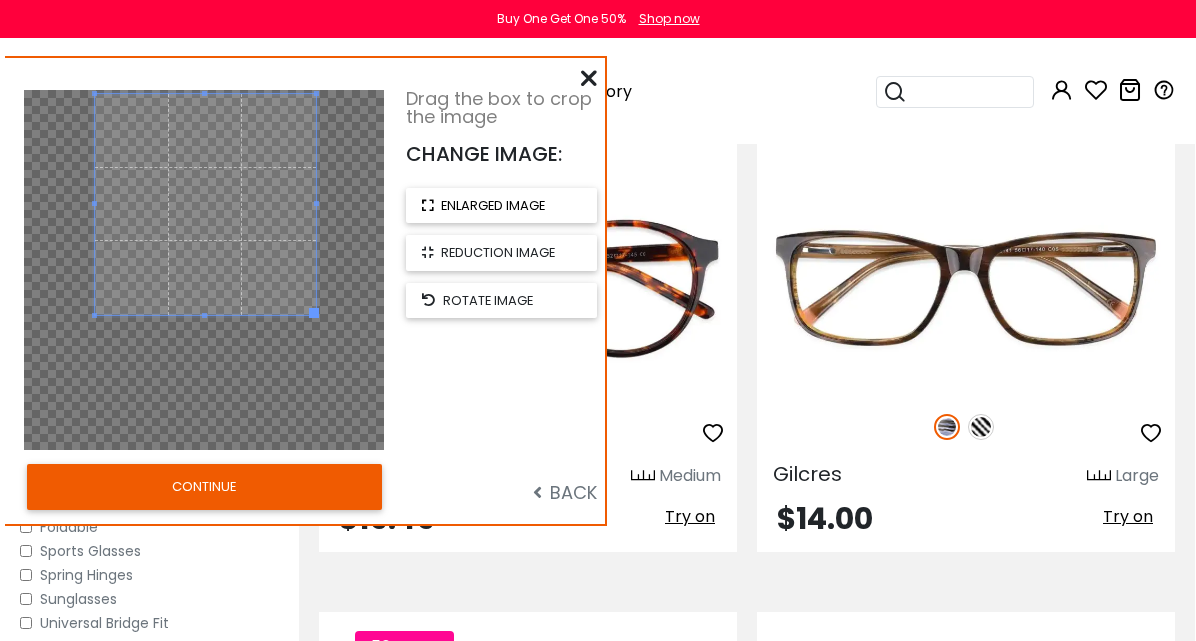 click on "enlarged image" at bounding box center (493, 205) 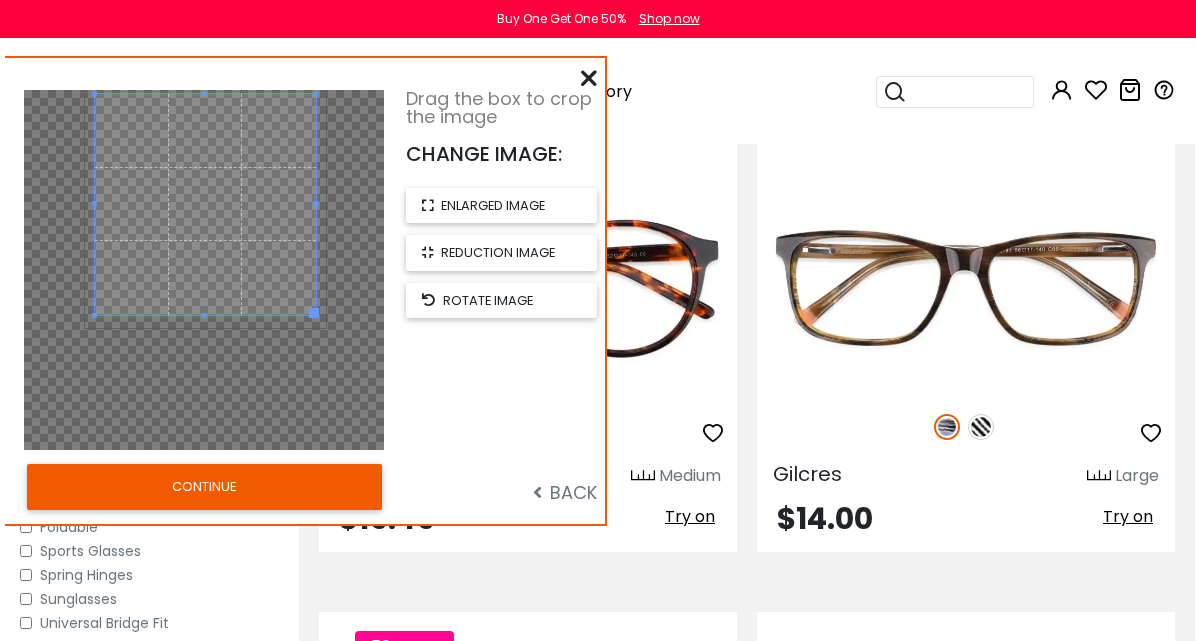 click at bounding box center (589, 78) 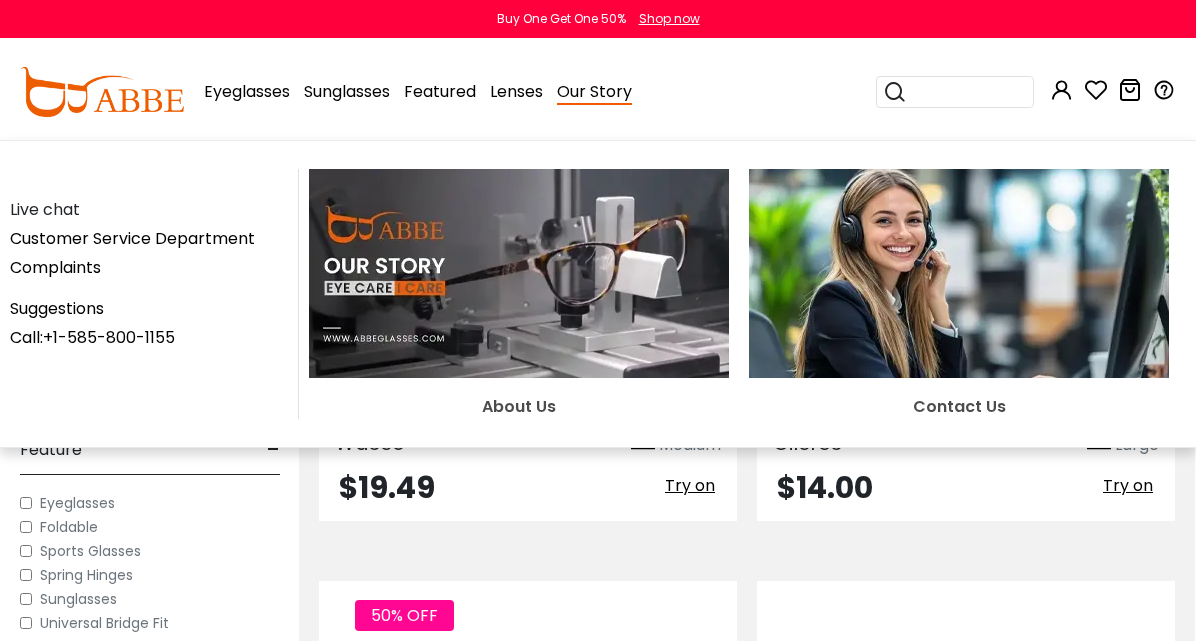 scroll, scrollTop: 5777, scrollLeft: 1, axis: both 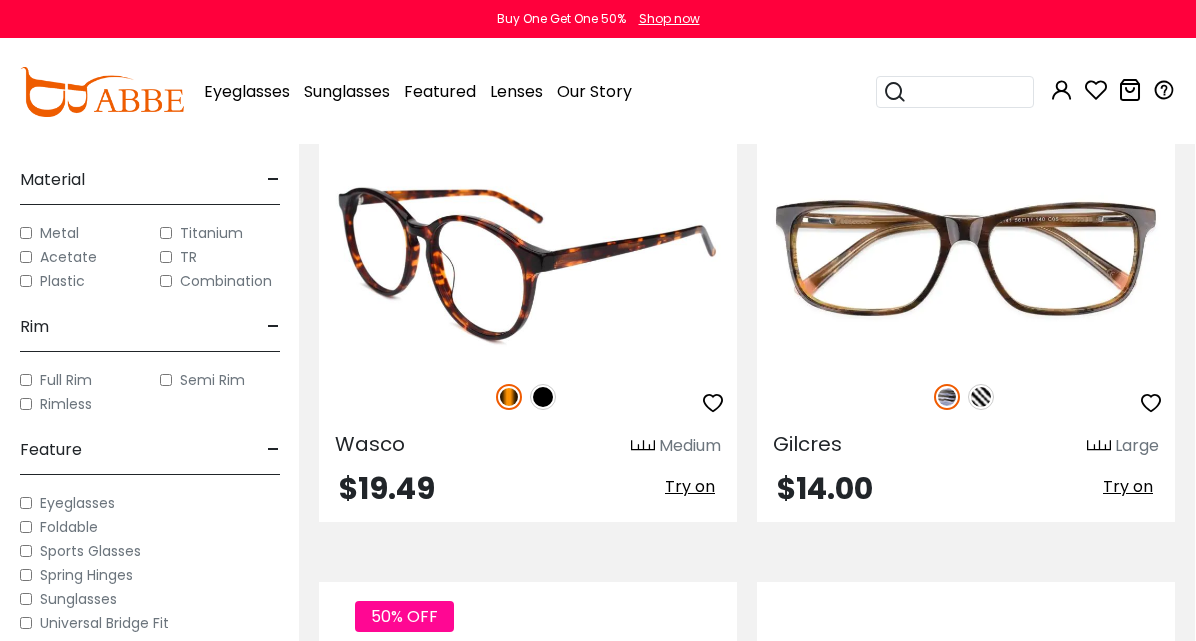 click on "Try on" at bounding box center (690, 486) 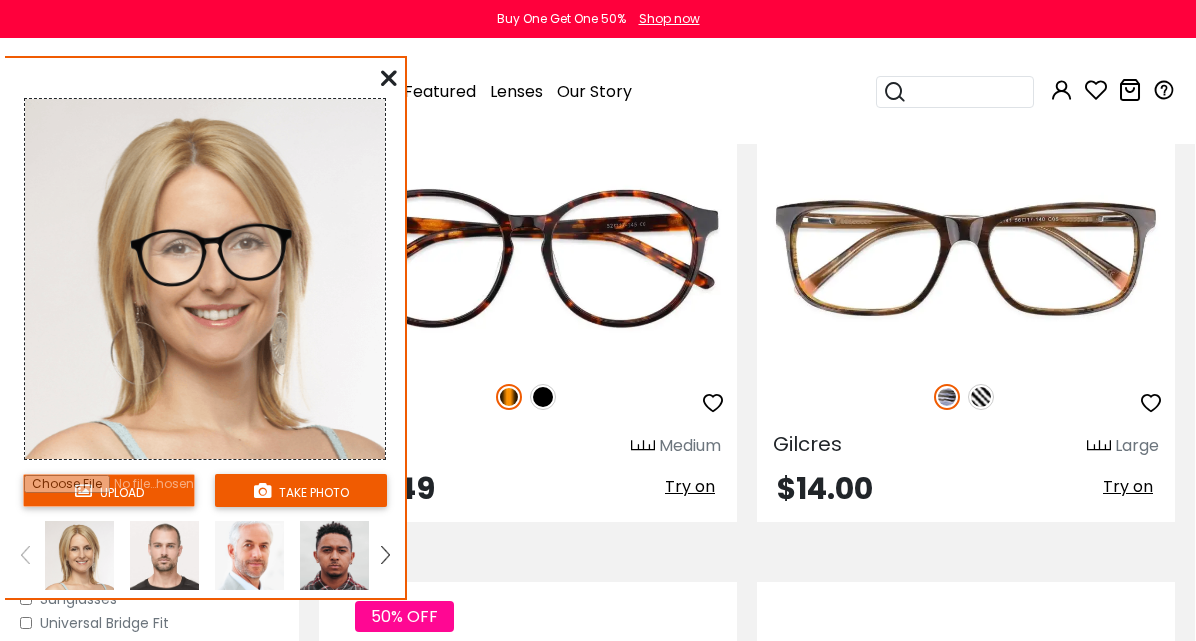click at bounding box center (109, 490) 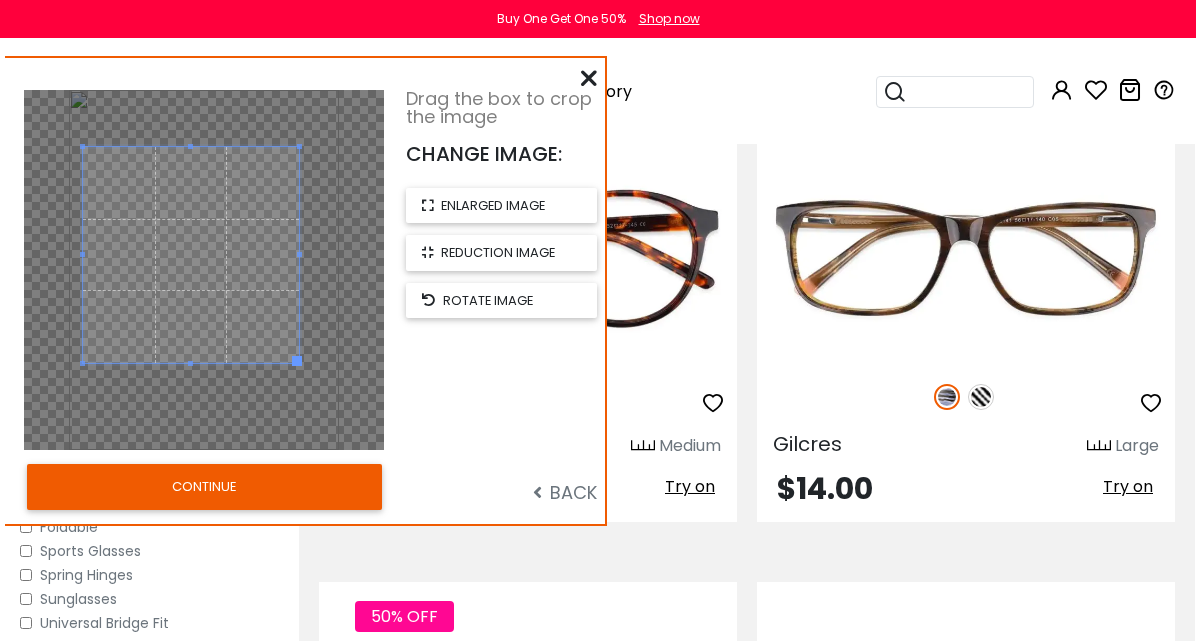 drag, startPoint x: 225, startPoint y: 239, endPoint x: 212, endPoint y: 224, distance: 19.849434 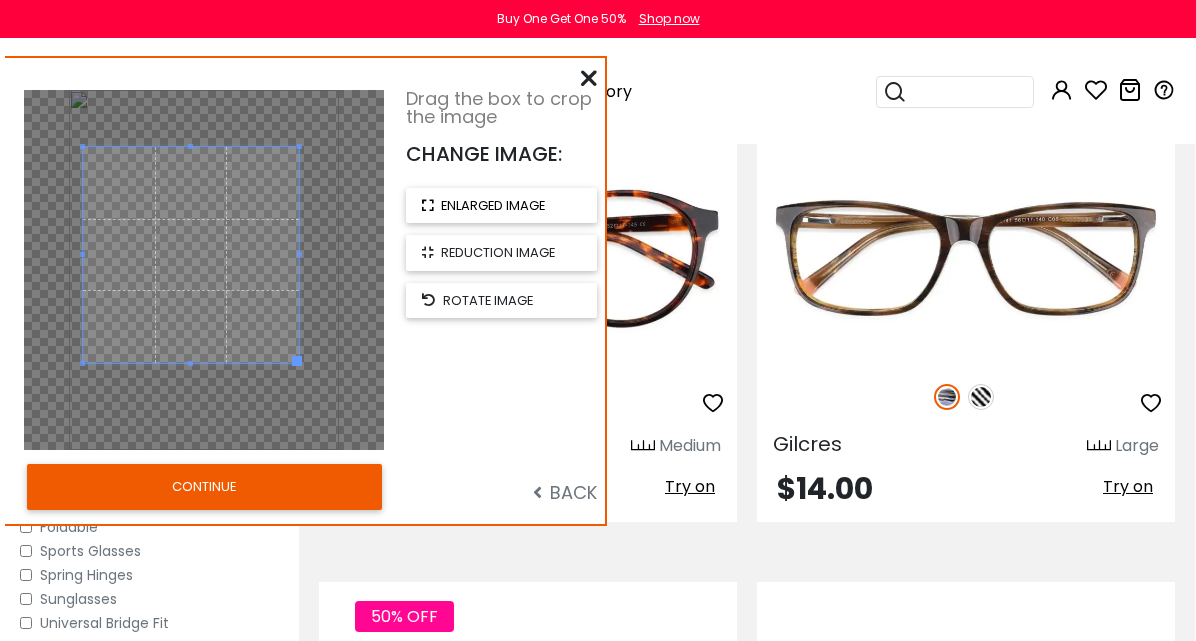 click on "enlarged image" at bounding box center [493, 205] 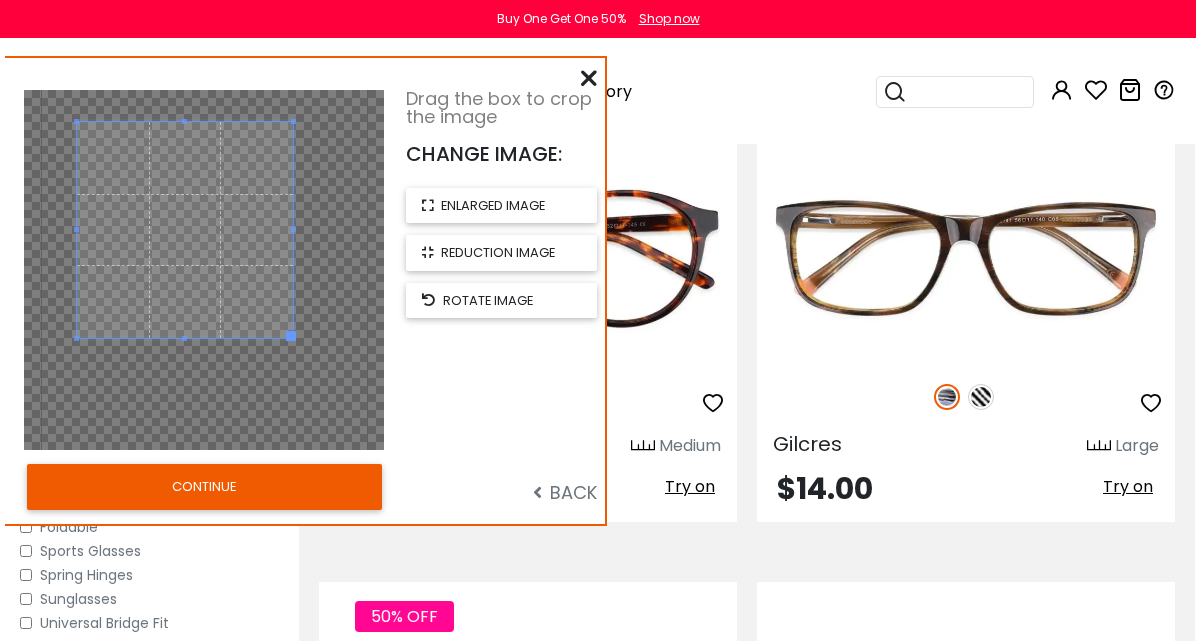 drag, startPoint x: 258, startPoint y: 235, endPoint x: 252, endPoint y: 211, distance: 24.738634 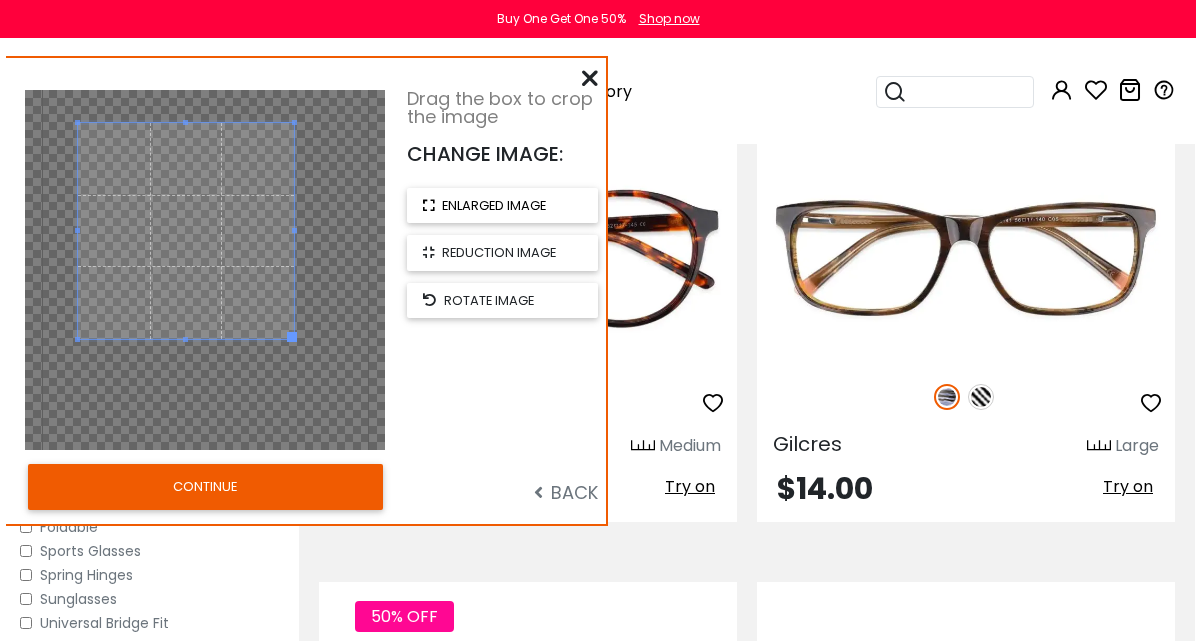 click on "enlarged image" at bounding box center (494, 205) 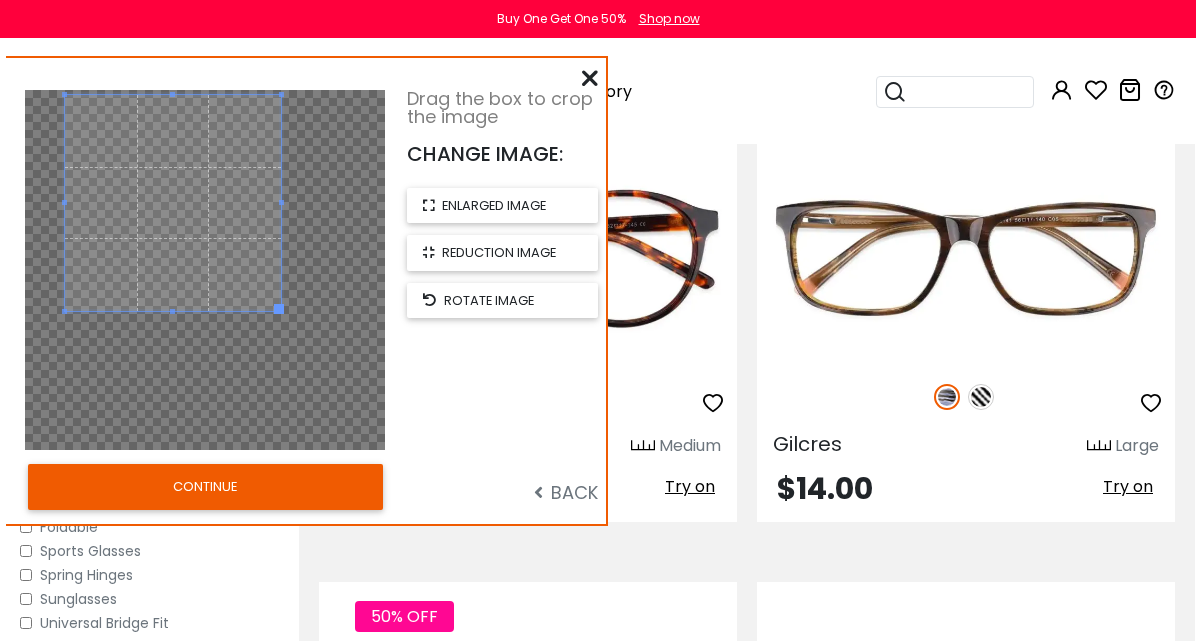 drag, startPoint x: 278, startPoint y: 226, endPoint x: 267, endPoint y: 200, distance: 28.231188 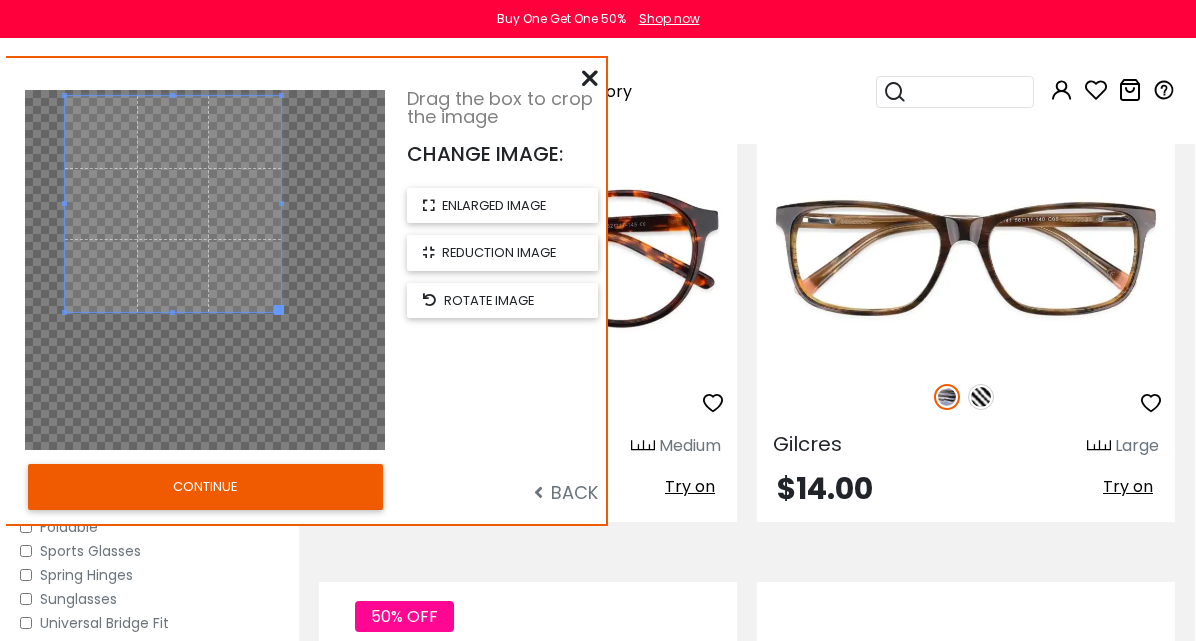 click on "CONTINUE" at bounding box center (205, 487) 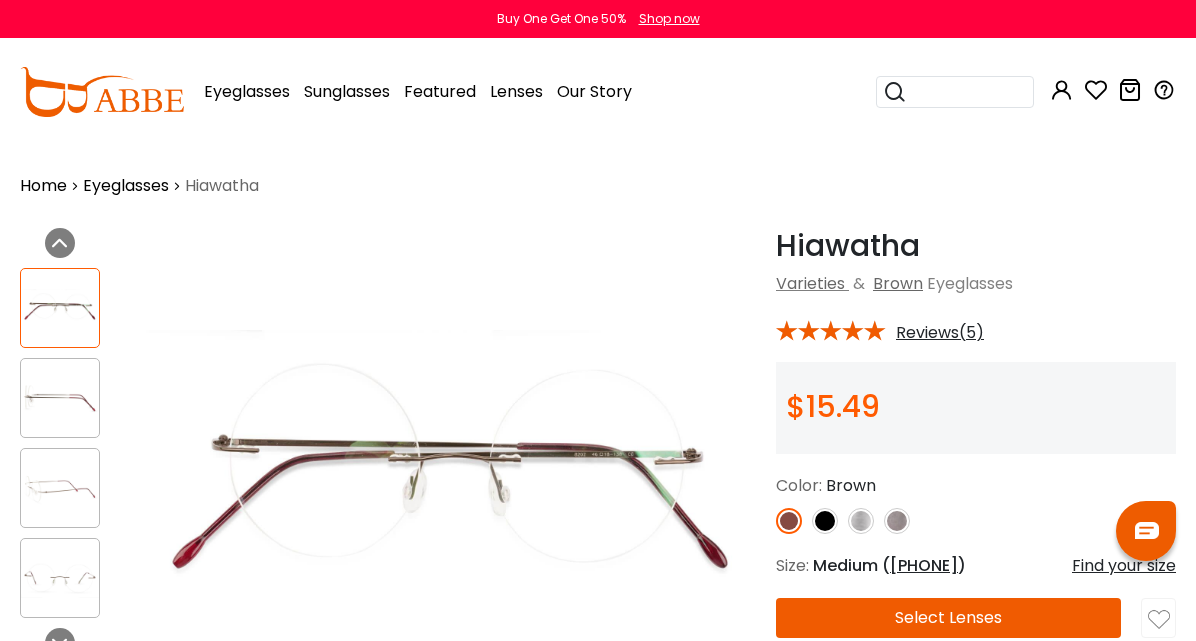 scroll, scrollTop: 0, scrollLeft: 0, axis: both 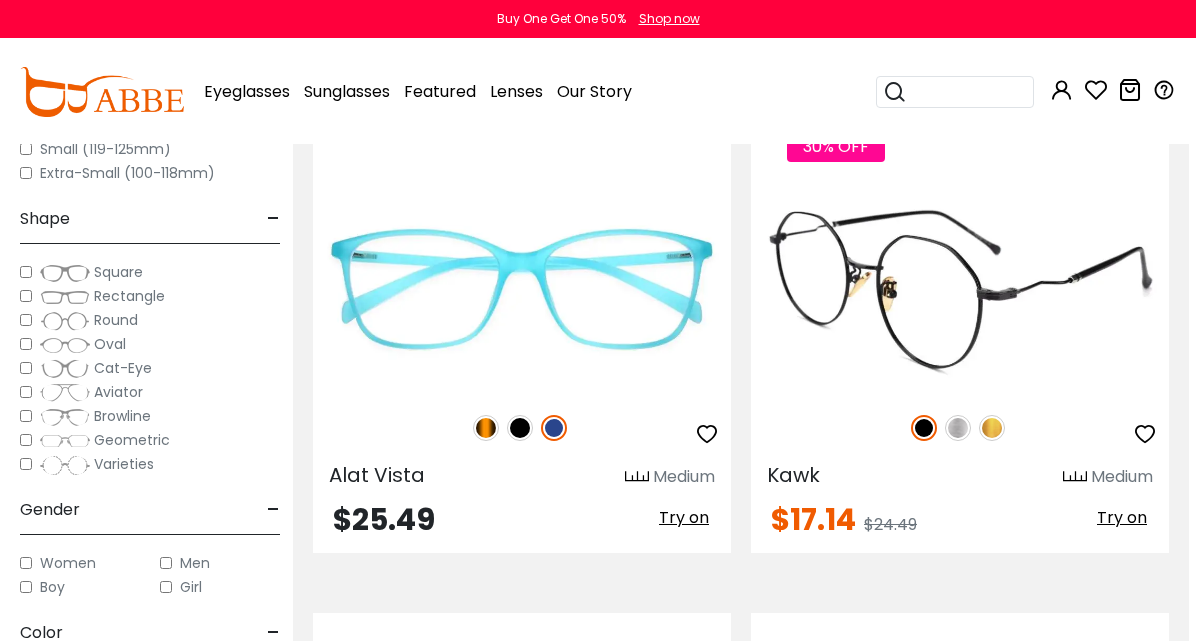 click at bounding box center (960, 288) 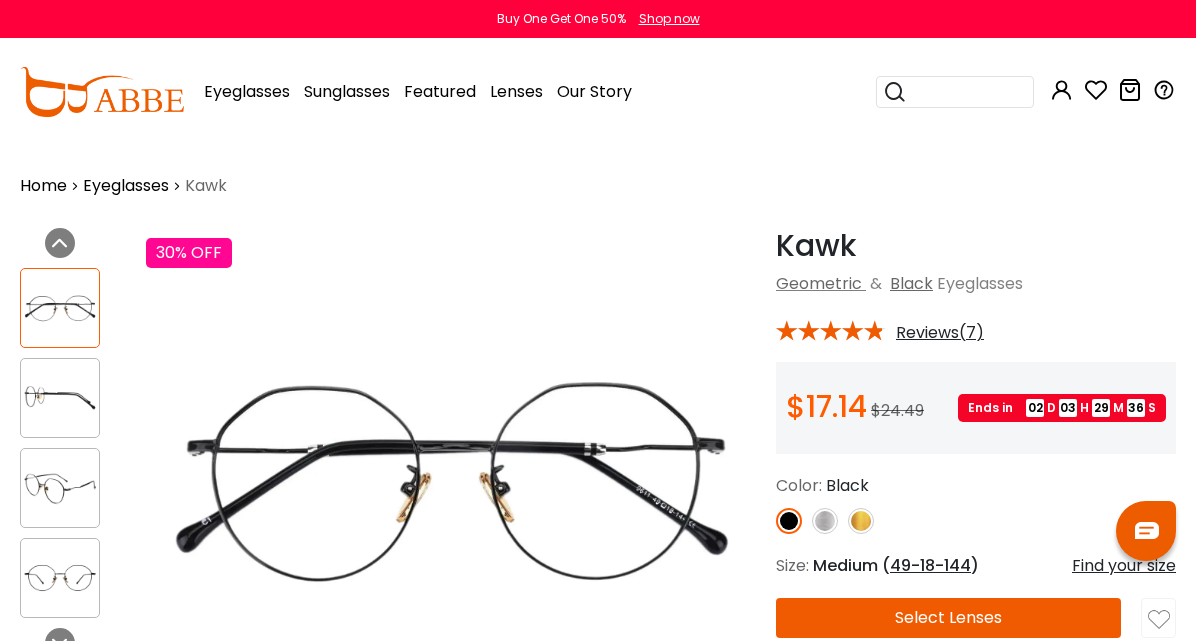scroll, scrollTop: 0, scrollLeft: 0, axis: both 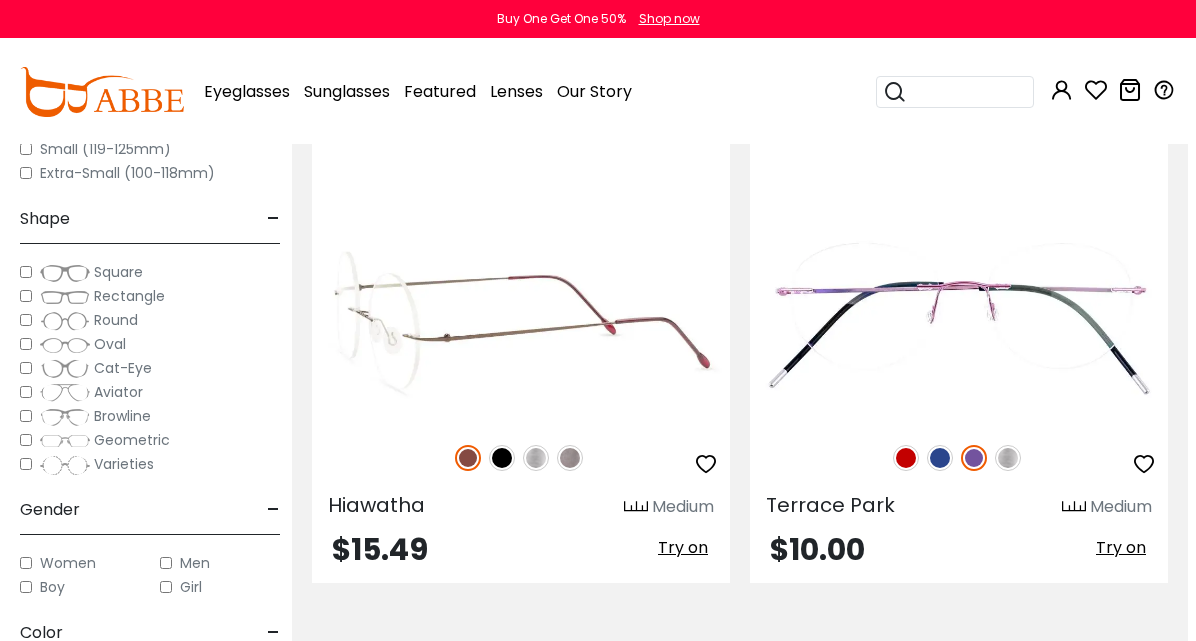 click at bounding box center (521, 318) 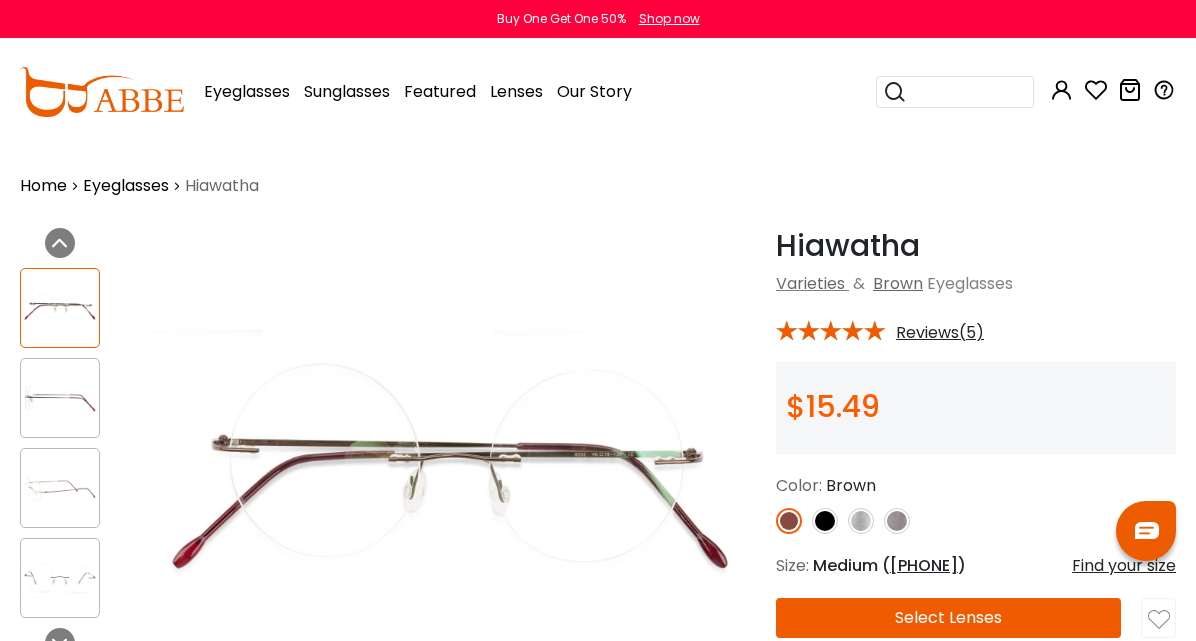 scroll, scrollTop: 0, scrollLeft: 0, axis: both 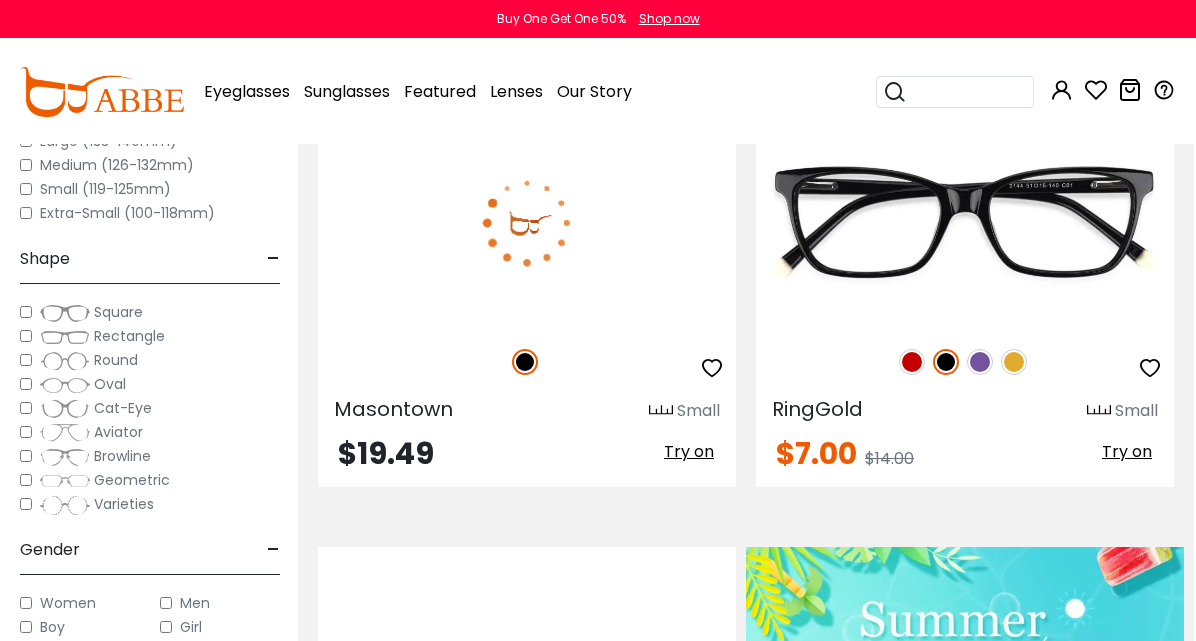 click at bounding box center [527, 222] 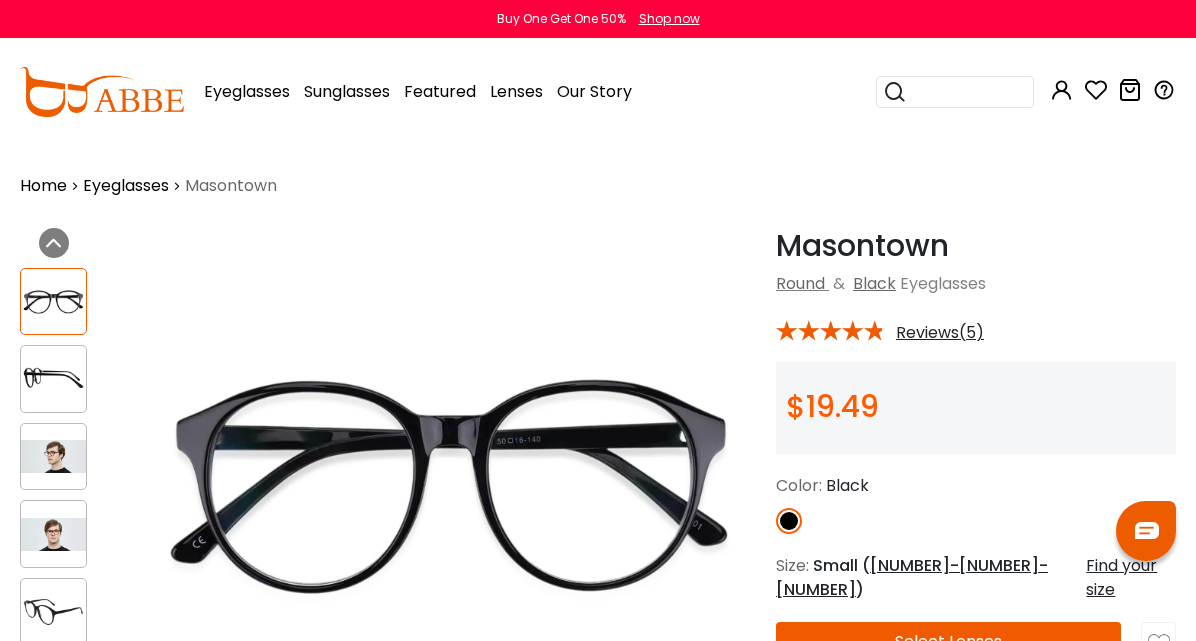 scroll, scrollTop: 0, scrollLeft: 0, axis: both 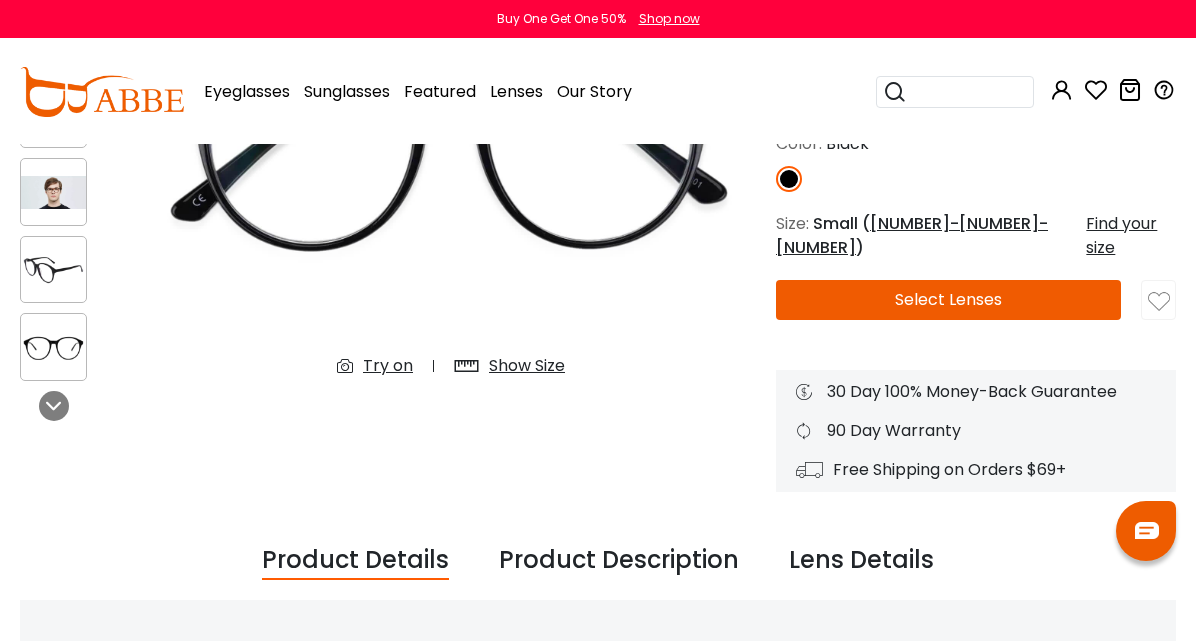 click at bounding box center [53, 192] 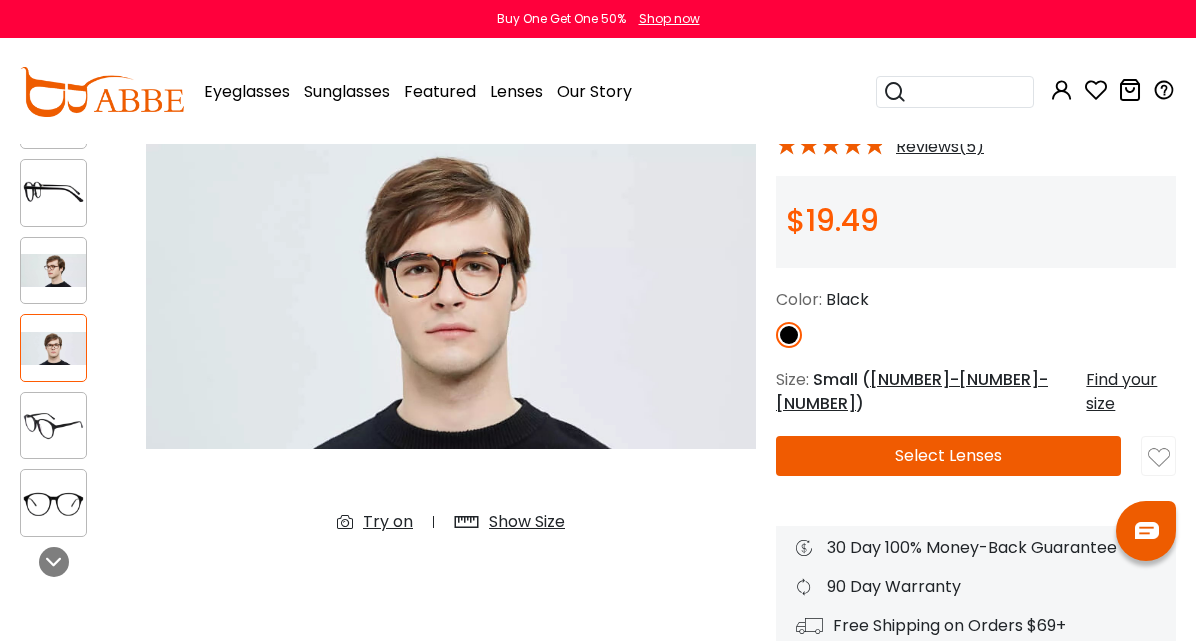 scroll, scrollTop: 179, scrollLeft: 0, axis: vertical 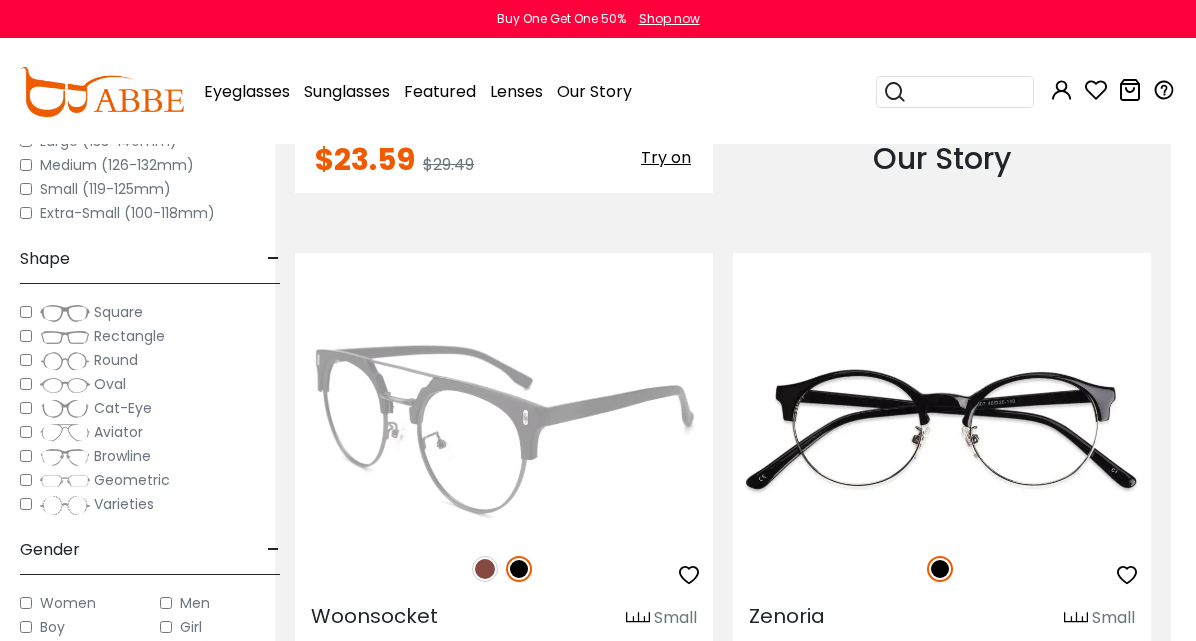 click at bounding box center [504, 429] 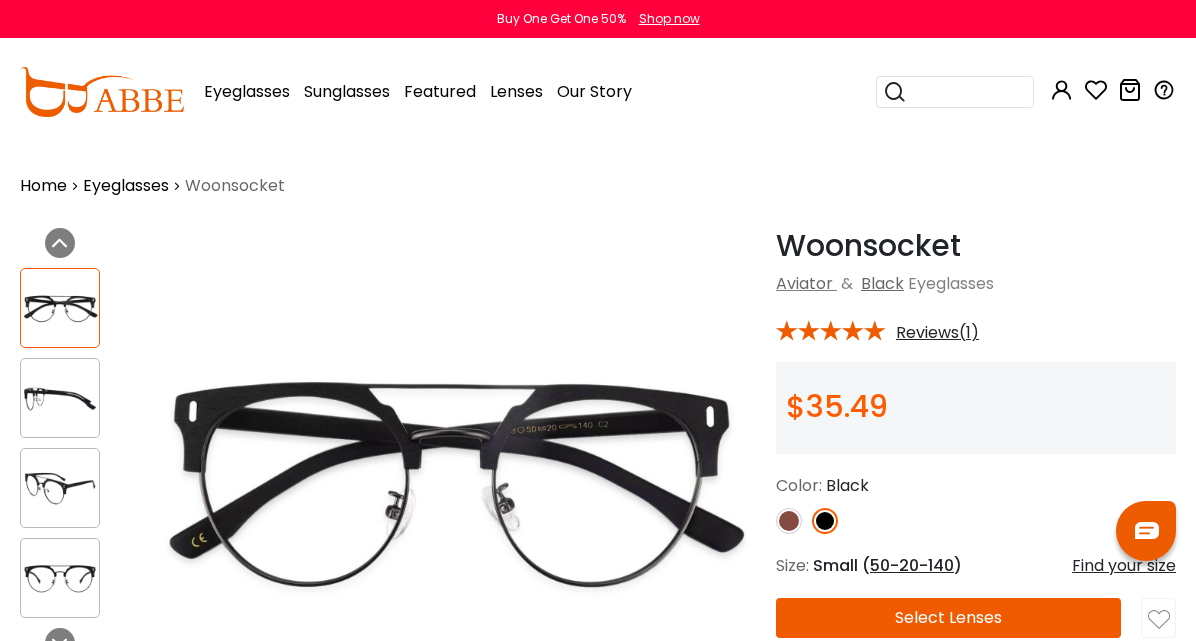 scroll, scrollTop: 0, scrollLeft: 0, axis: both 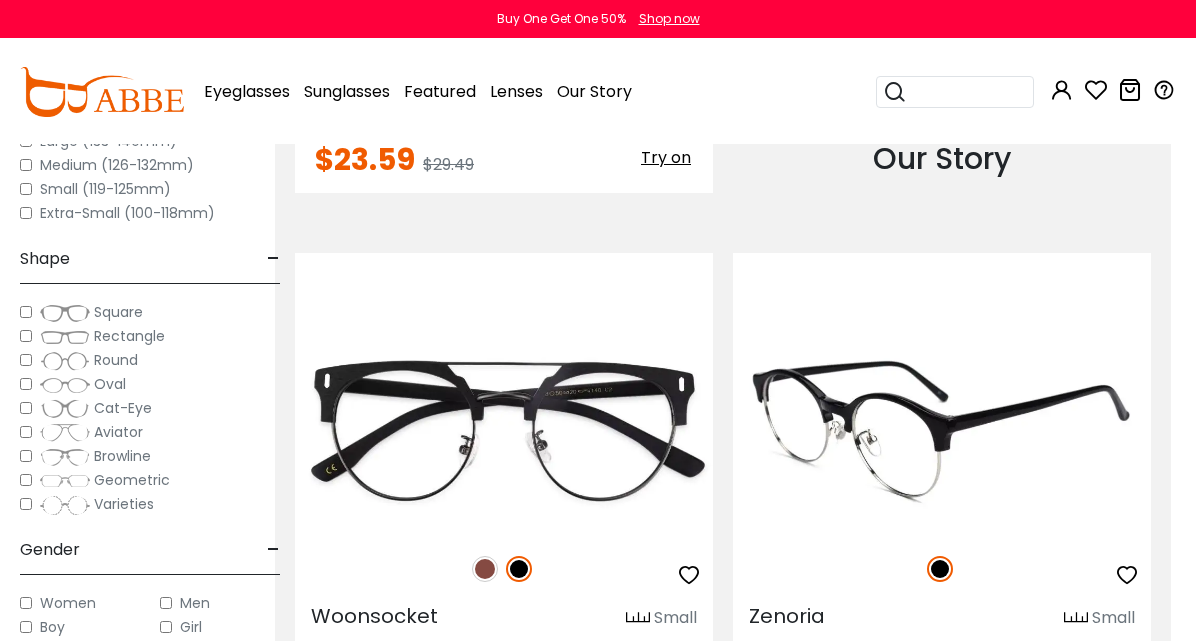 click at bounding box center [942, 429] 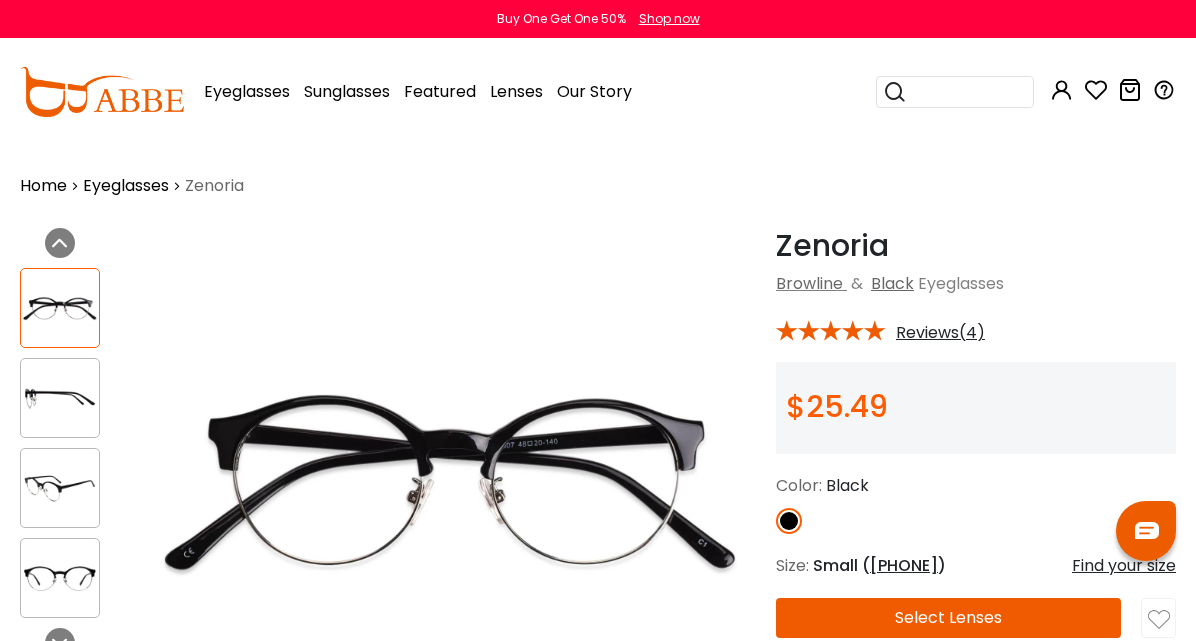 scroll, scrollTop: 0, scrollLeft: 0, axis: both 